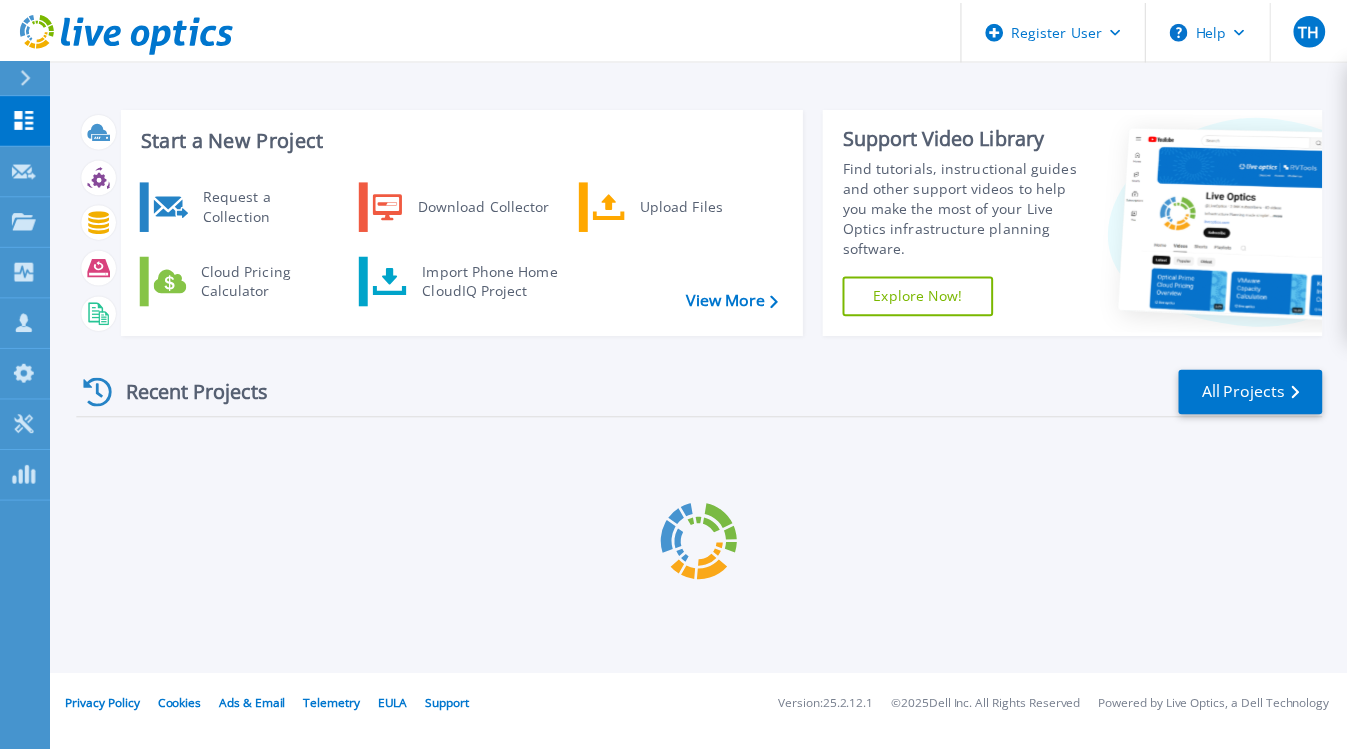 scroll, scrollTop: 0, scrollLeft: 0, axis: both 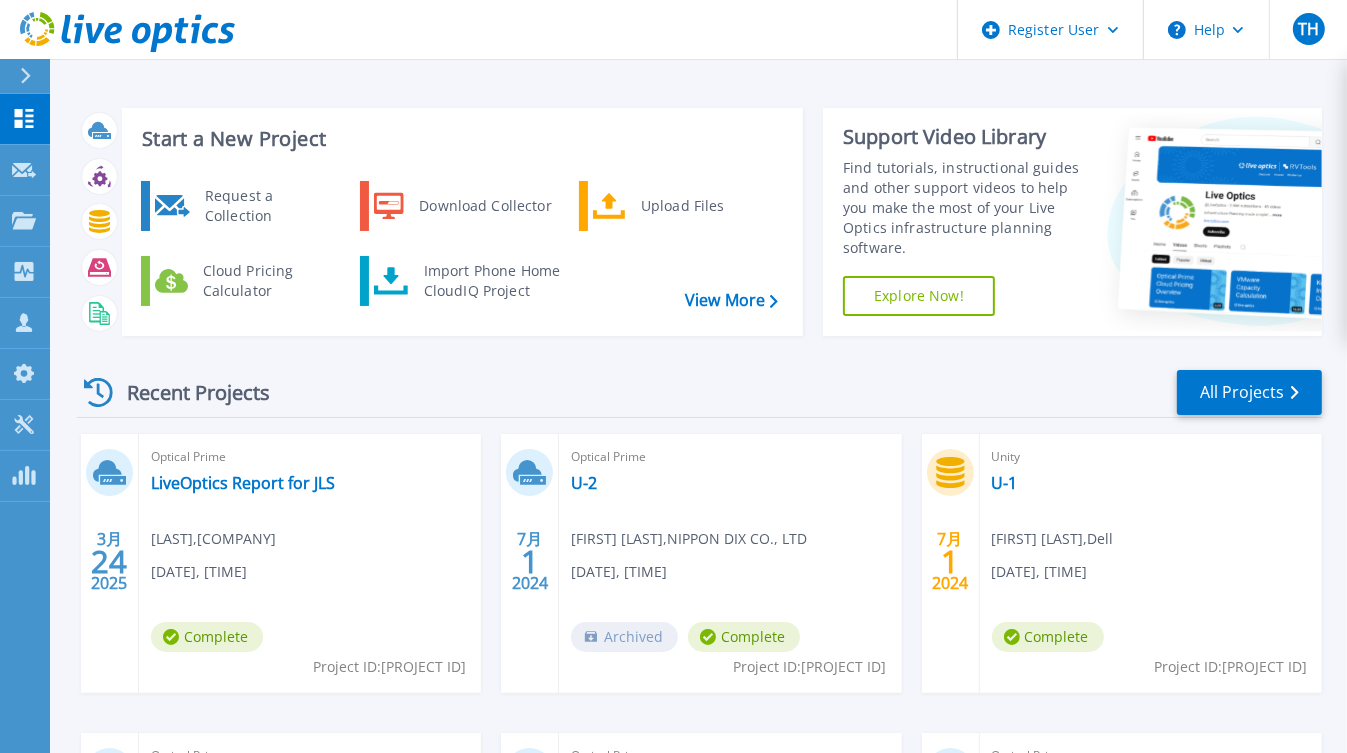 drag, startPoint x: 0, startPoint y: 0, endPoint x: 328, endPoint y: 366, distance: 491.4672 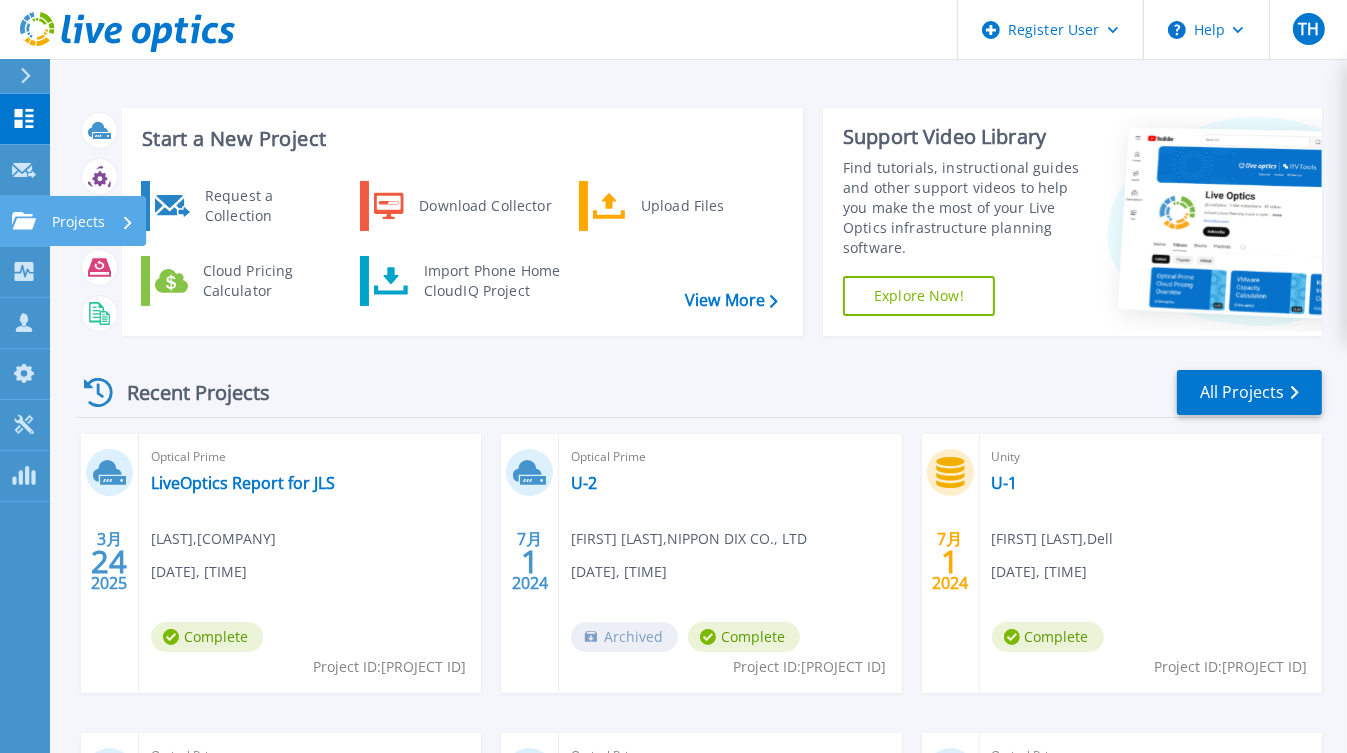 click on "Projects" at bounding box center [78, 222] 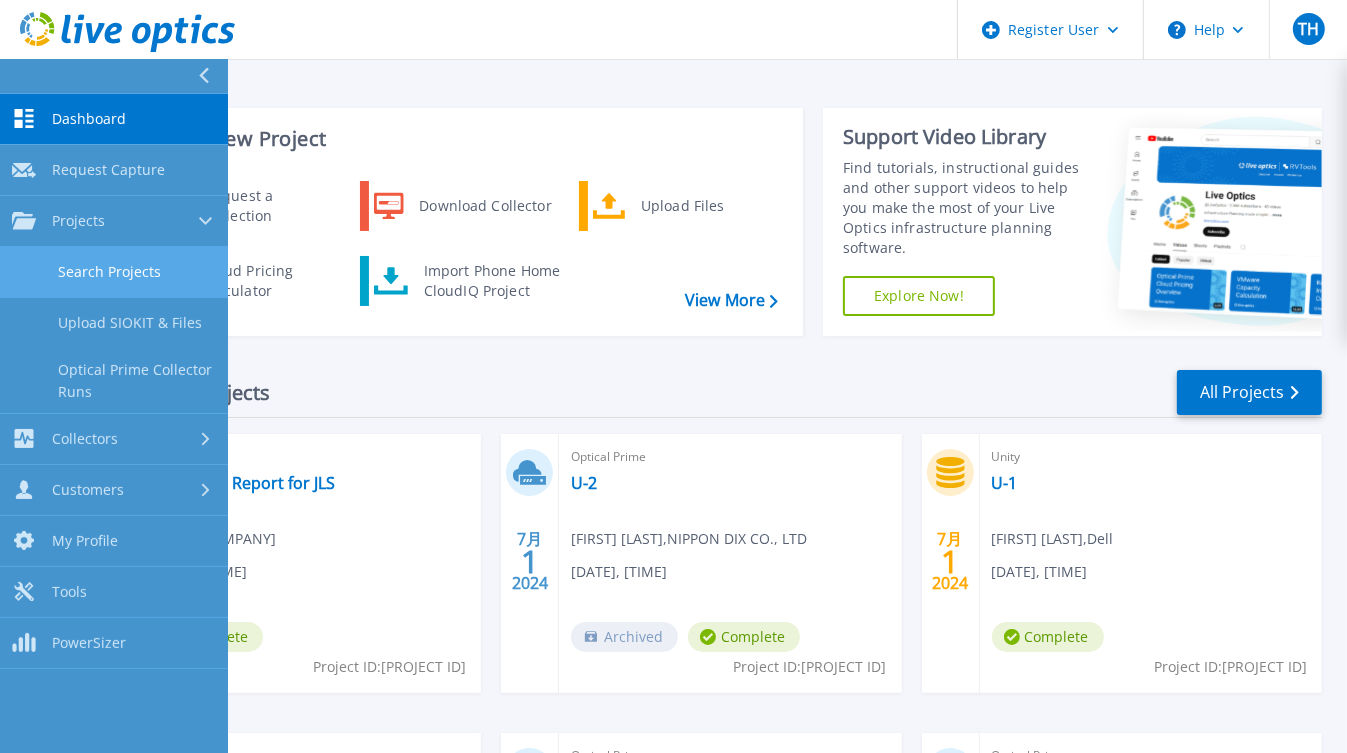 click on "Search Projects" at bounding box center (114, 272) 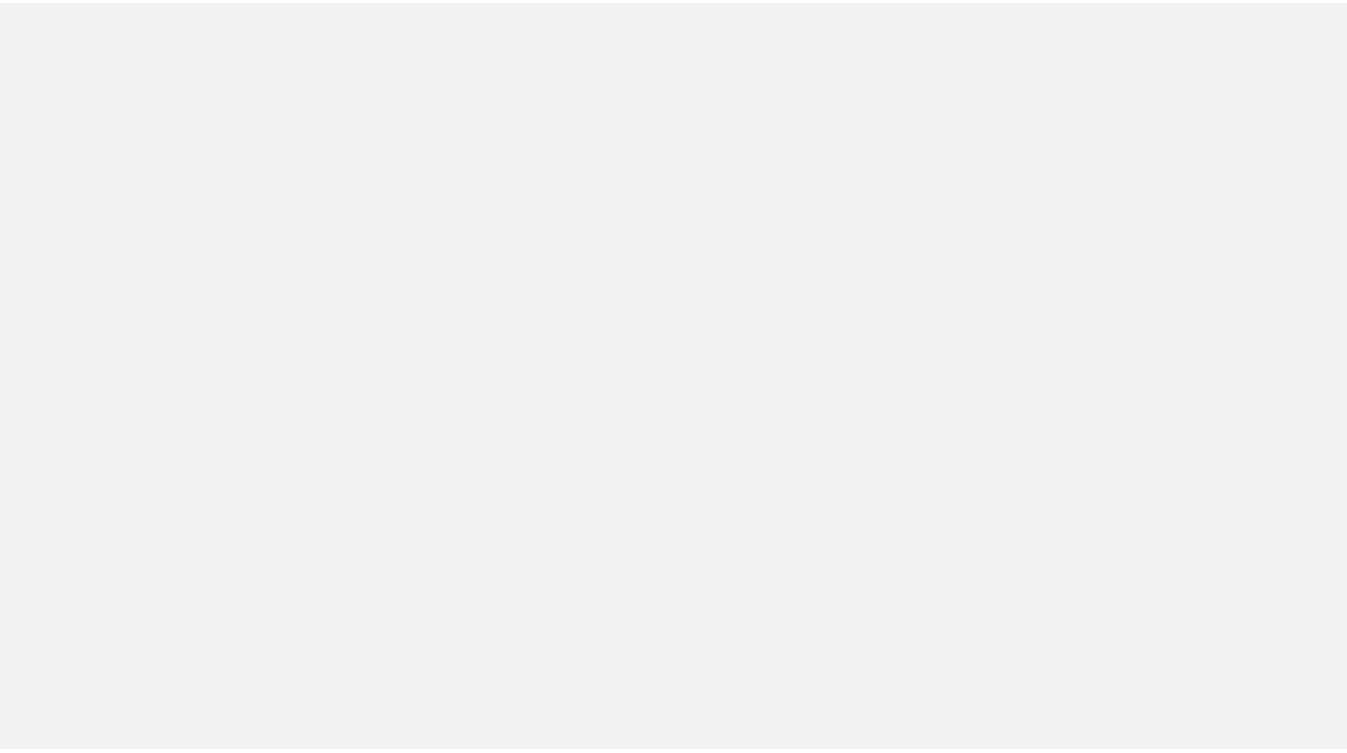 scroll, scrollTop: 0, scrollLeft: 0, axis: both 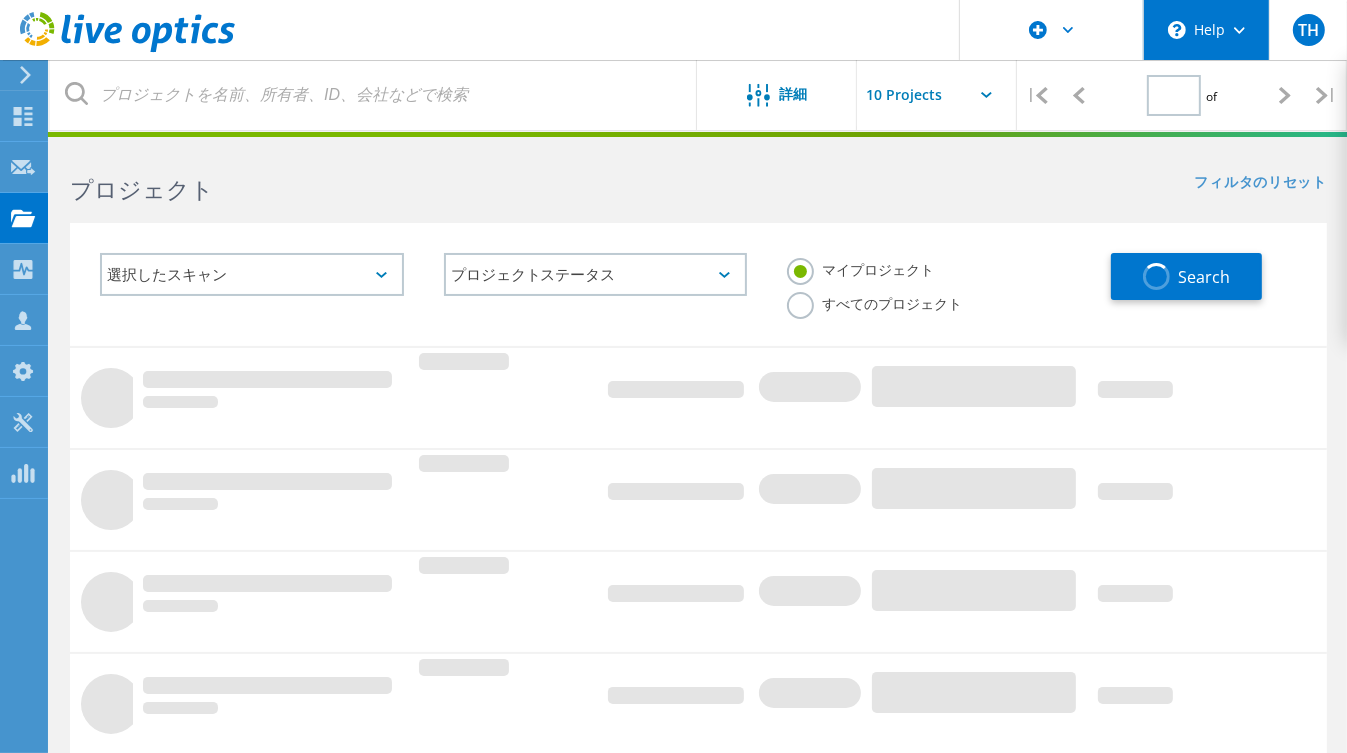 type on "1" 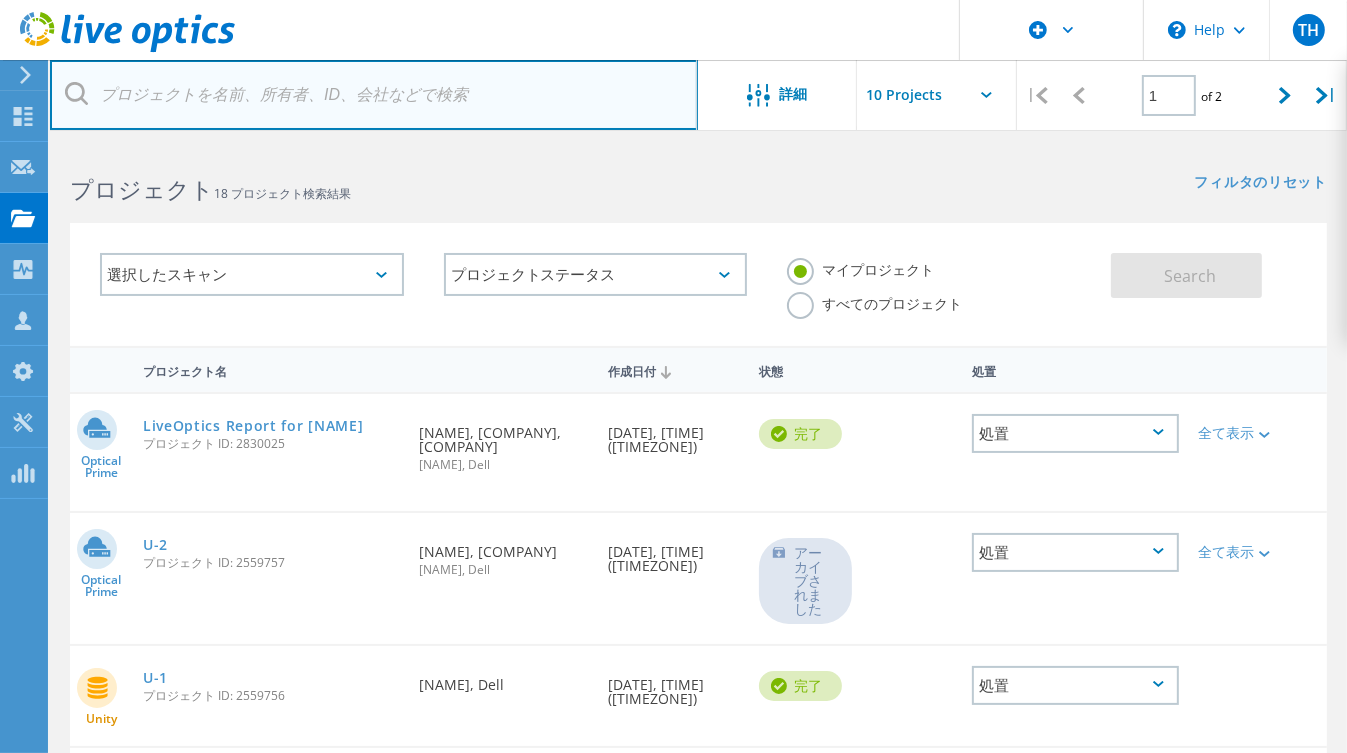 click at bounding box center (374, 95) 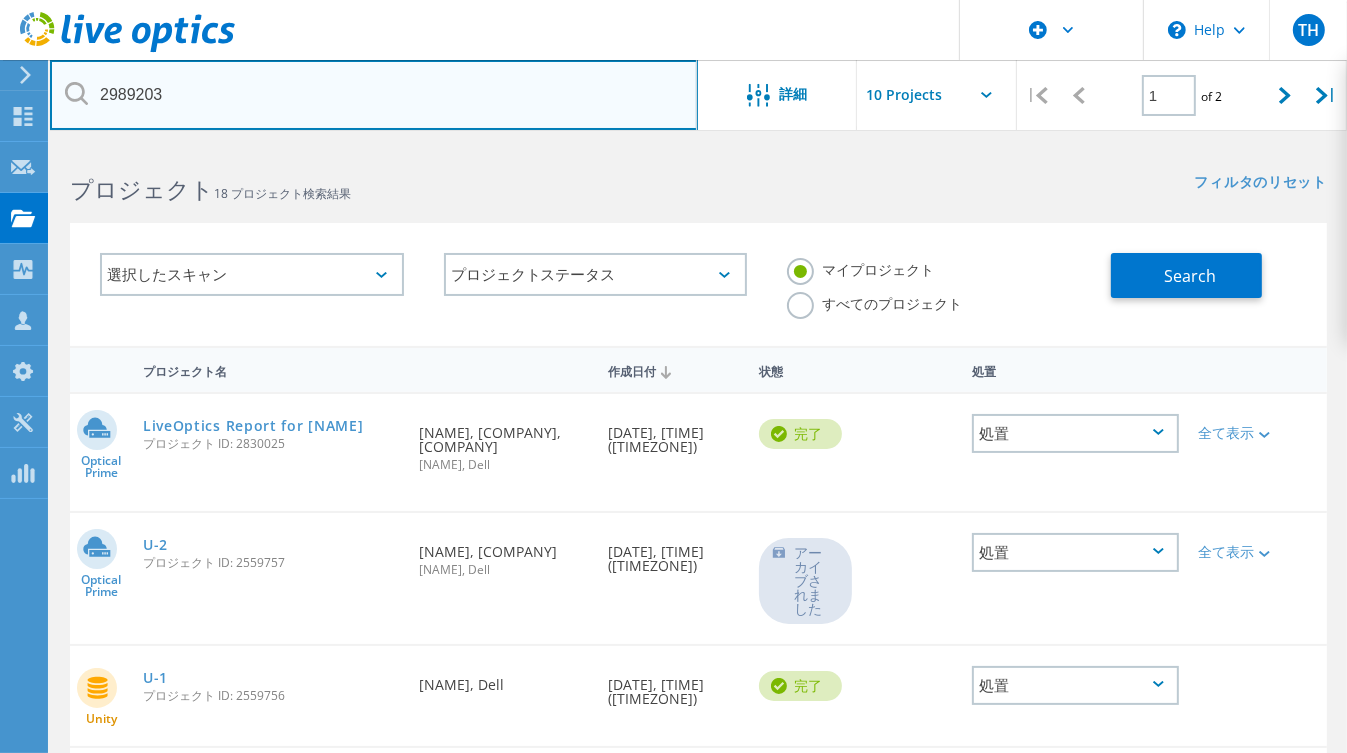type on "2989203" 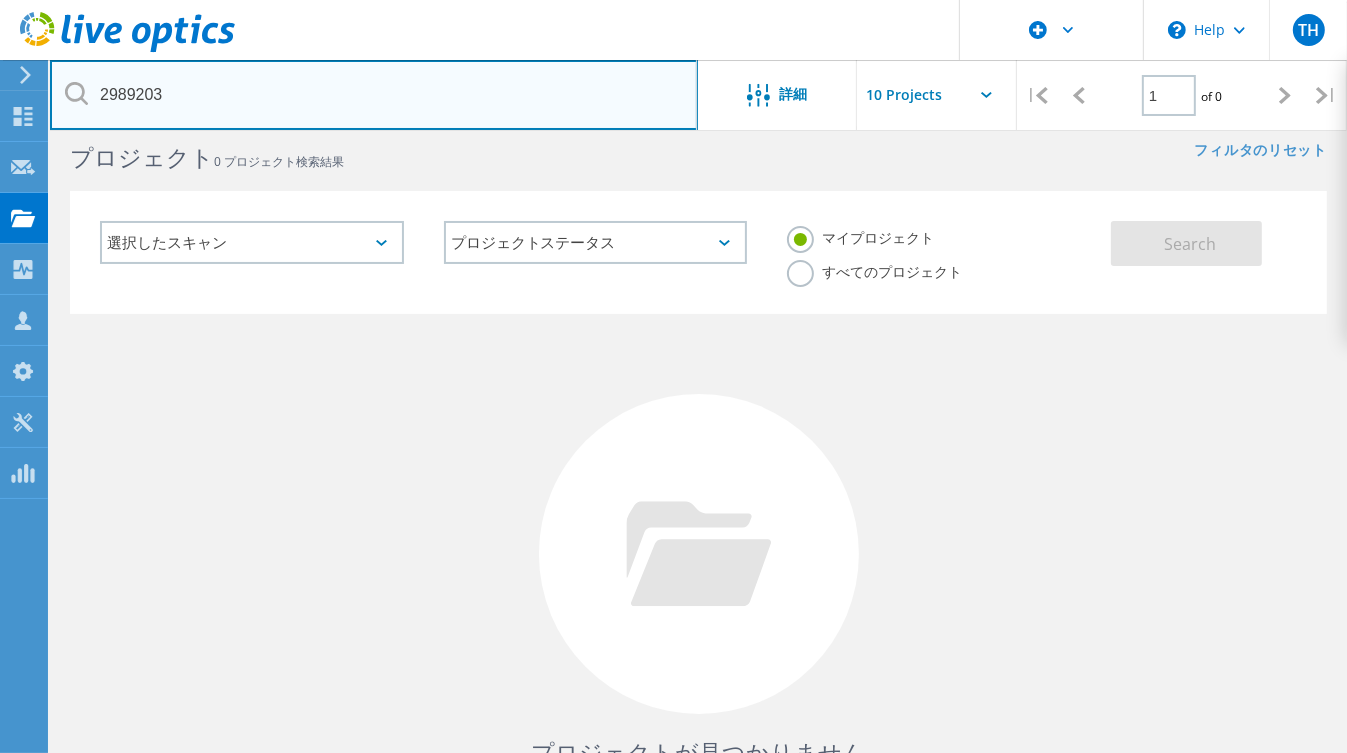 scroll, scrollTop: 0, scrollLeft: 0, axis: both 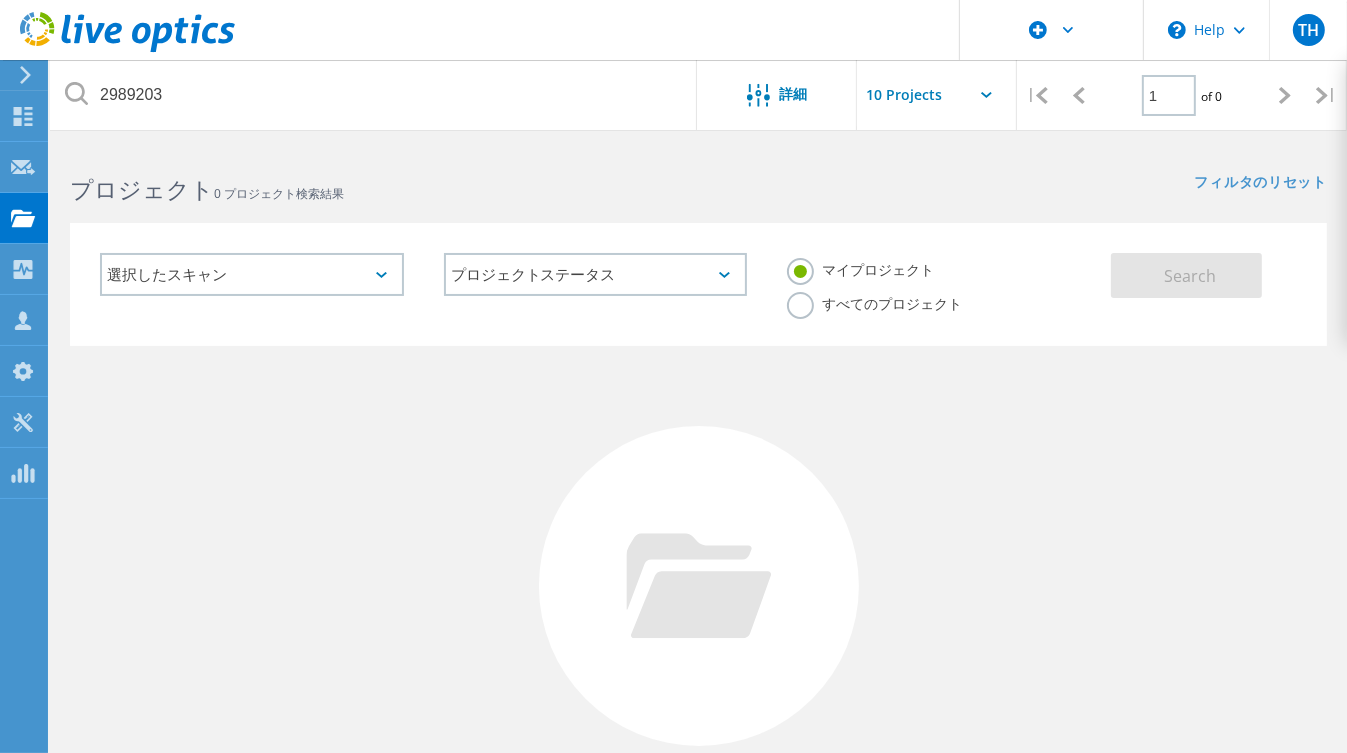 click on "選択したスキャン" 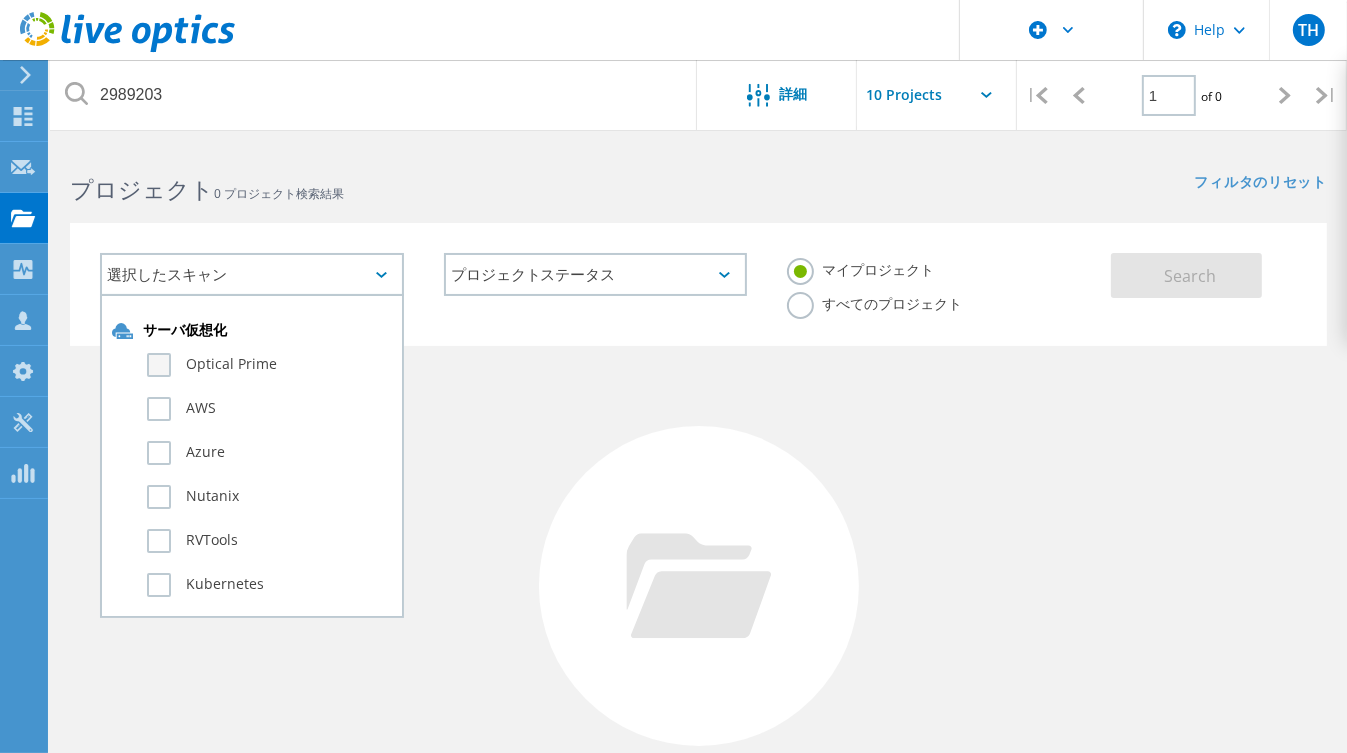 click on "Optical Prime" 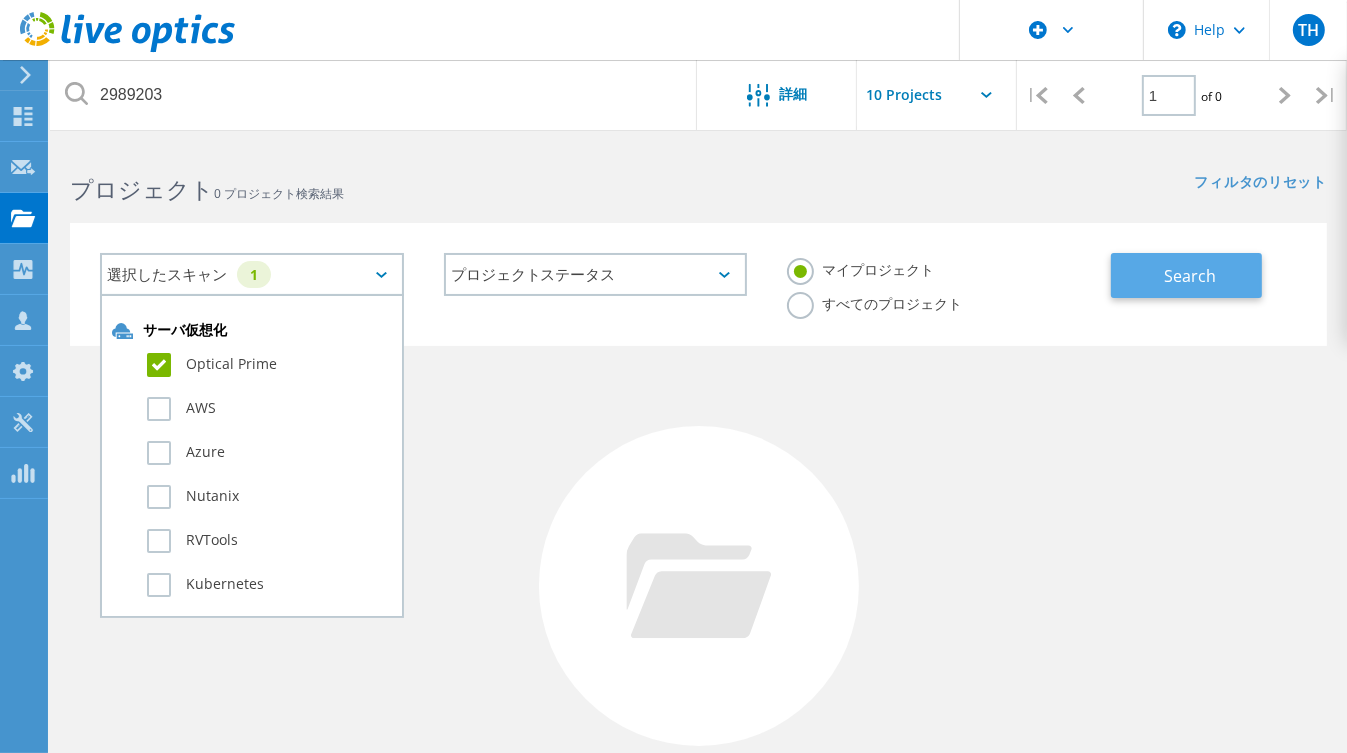 click on "Search" 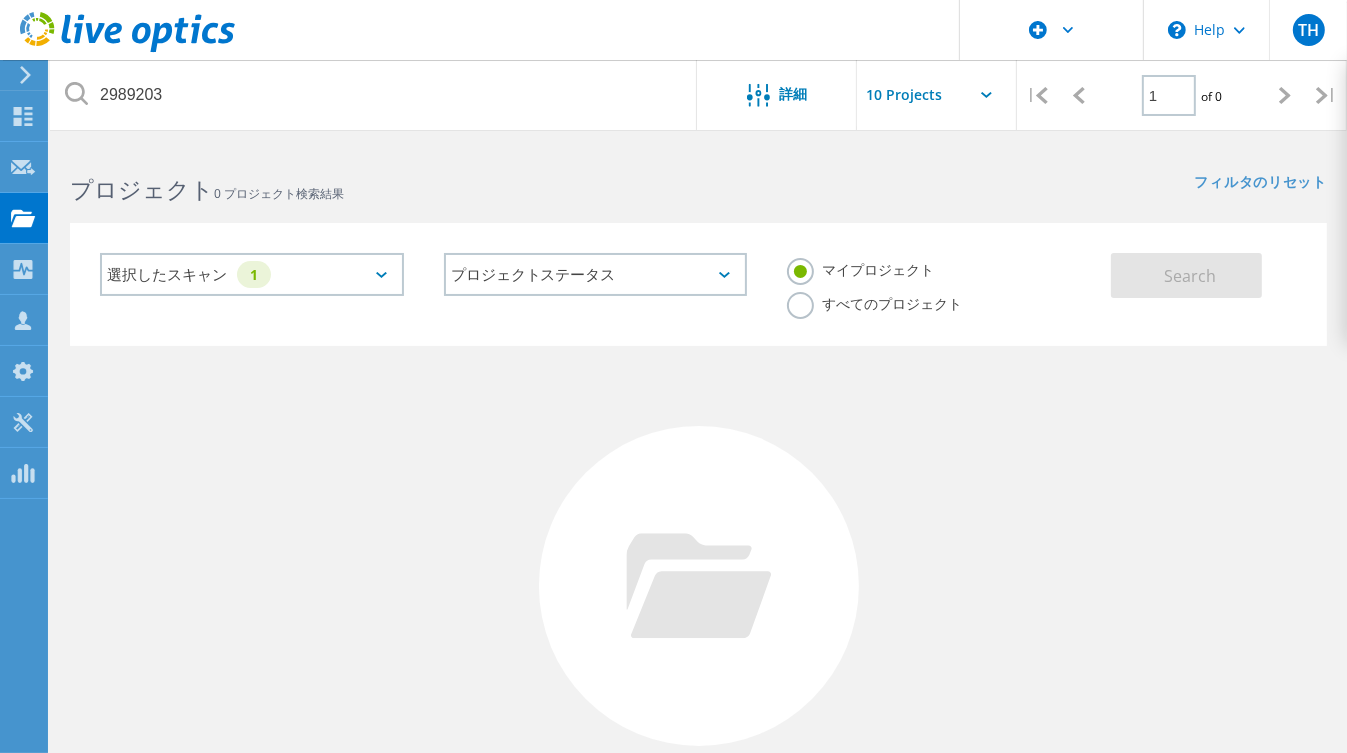 click on "すべてのプロジェクト" 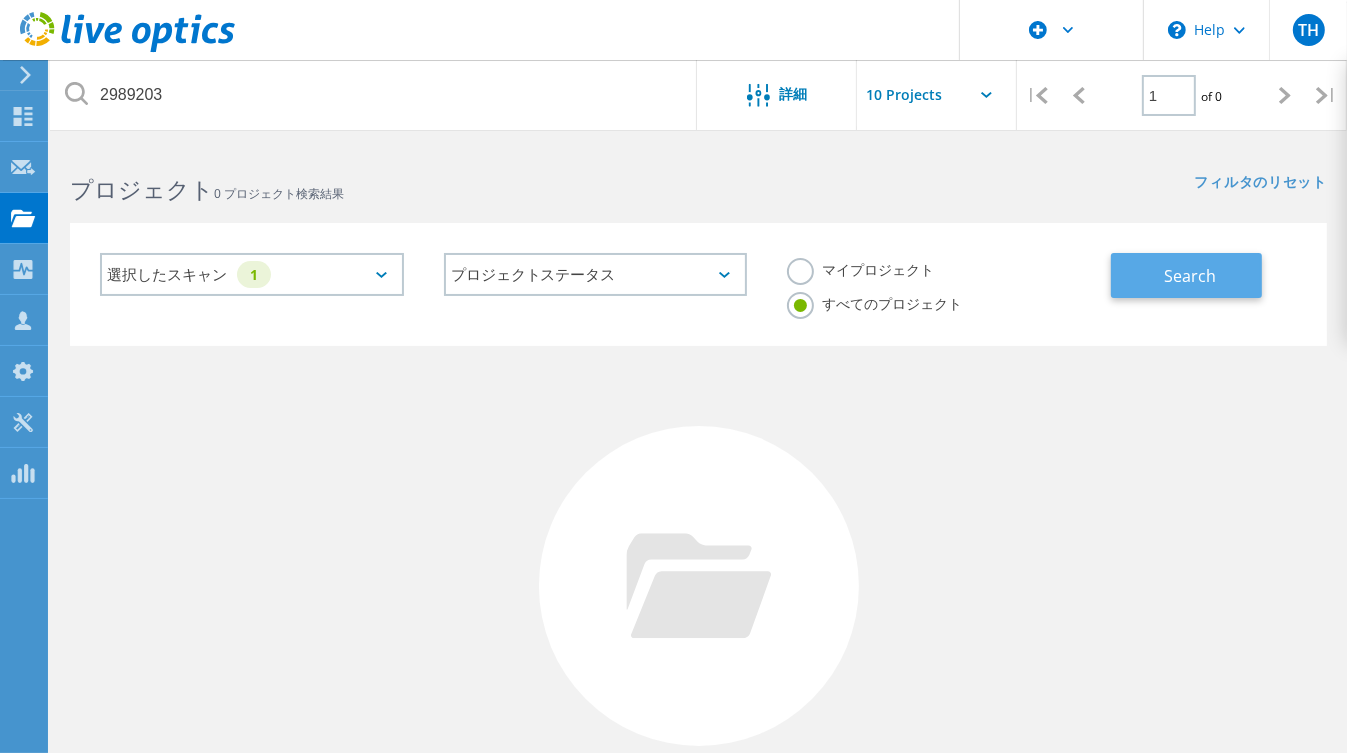 click on "Search" 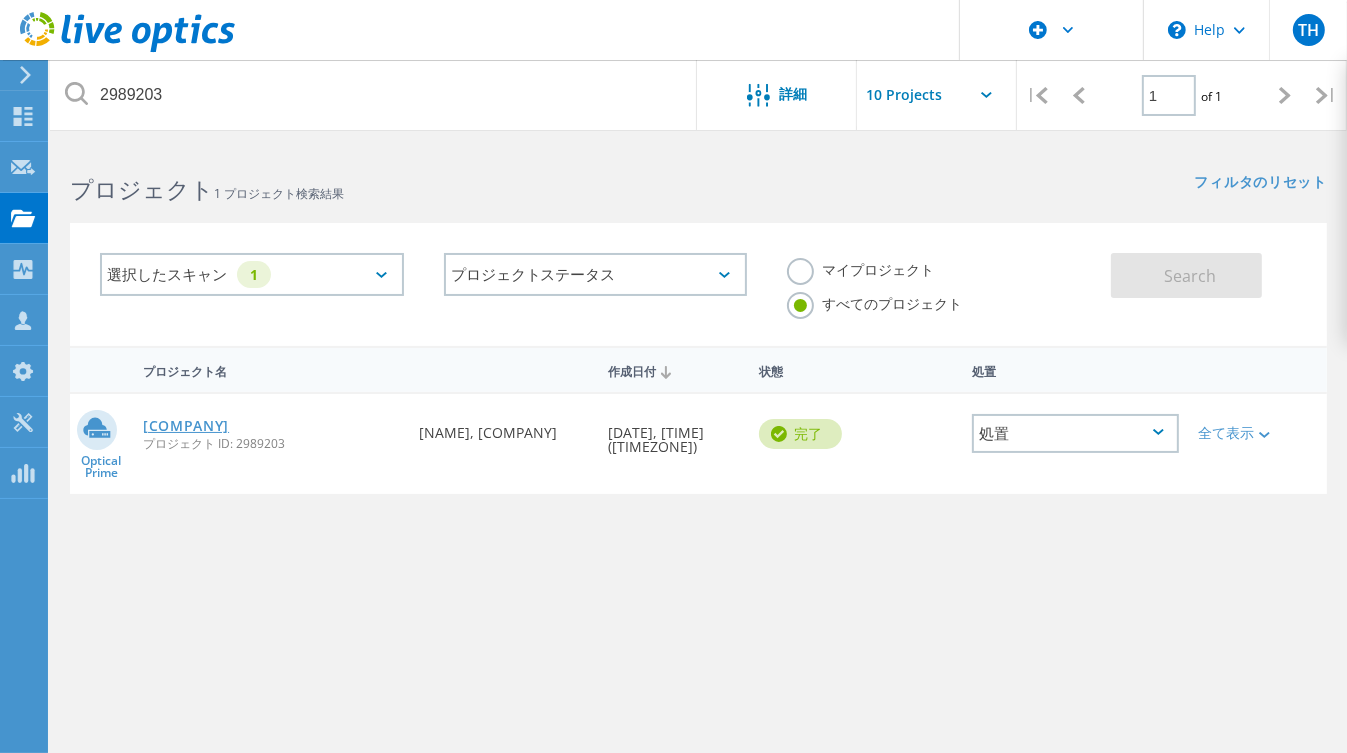 click on "Puresskogyo-DC" 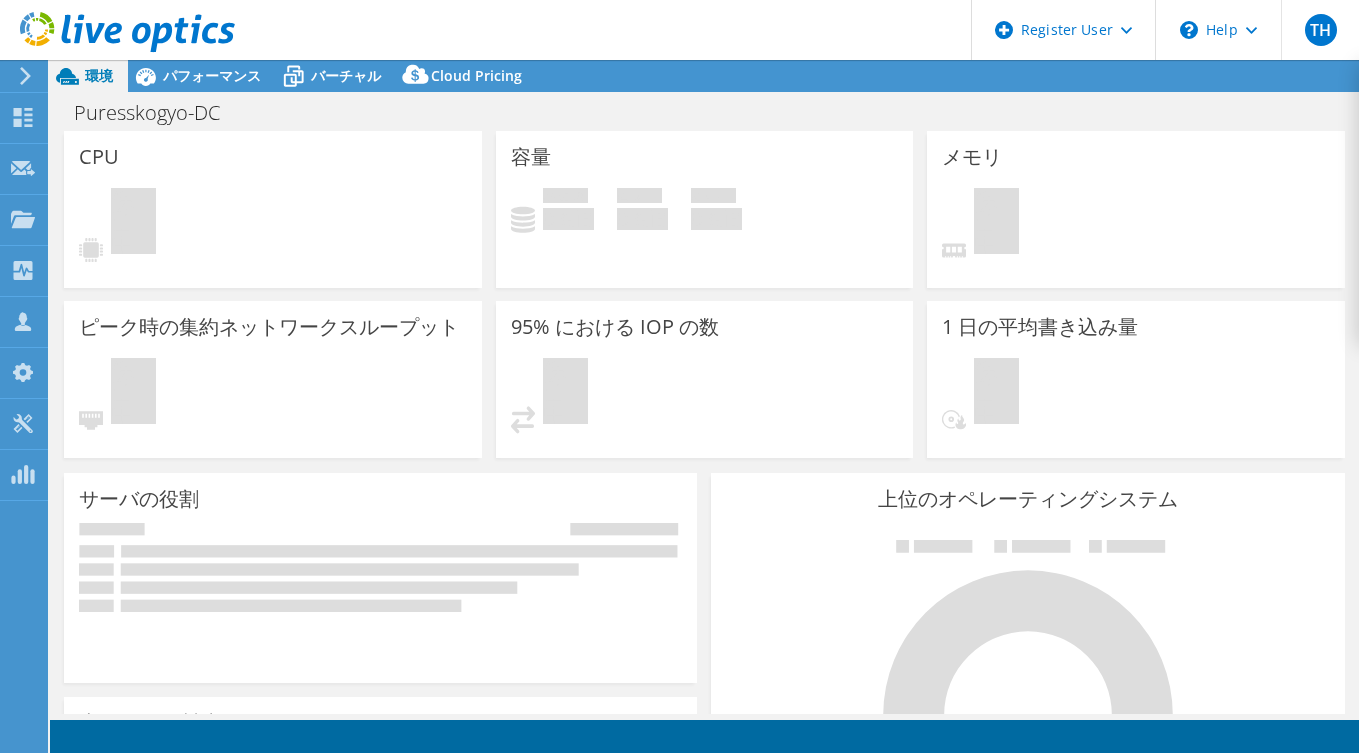 scroll, scrollTop: 0, scrollLeft: 0, axis: both 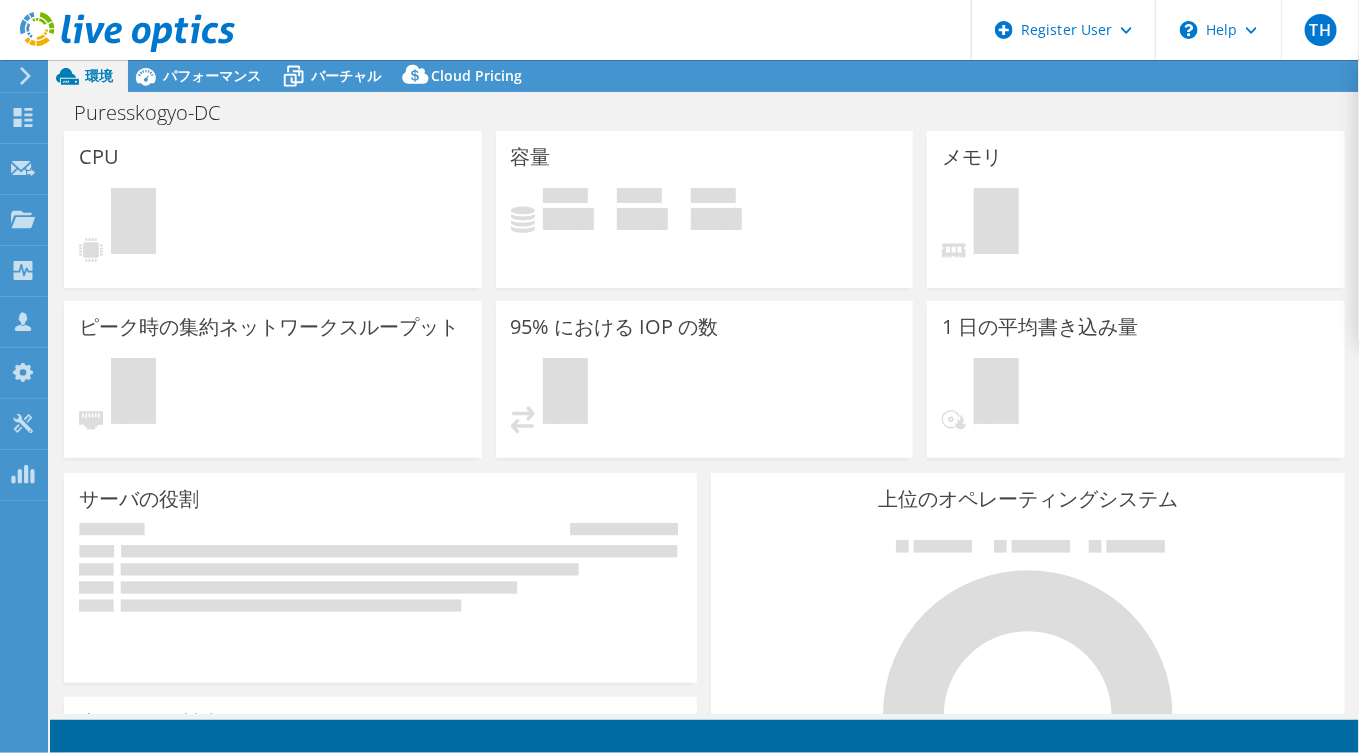 select on "Tokyo" 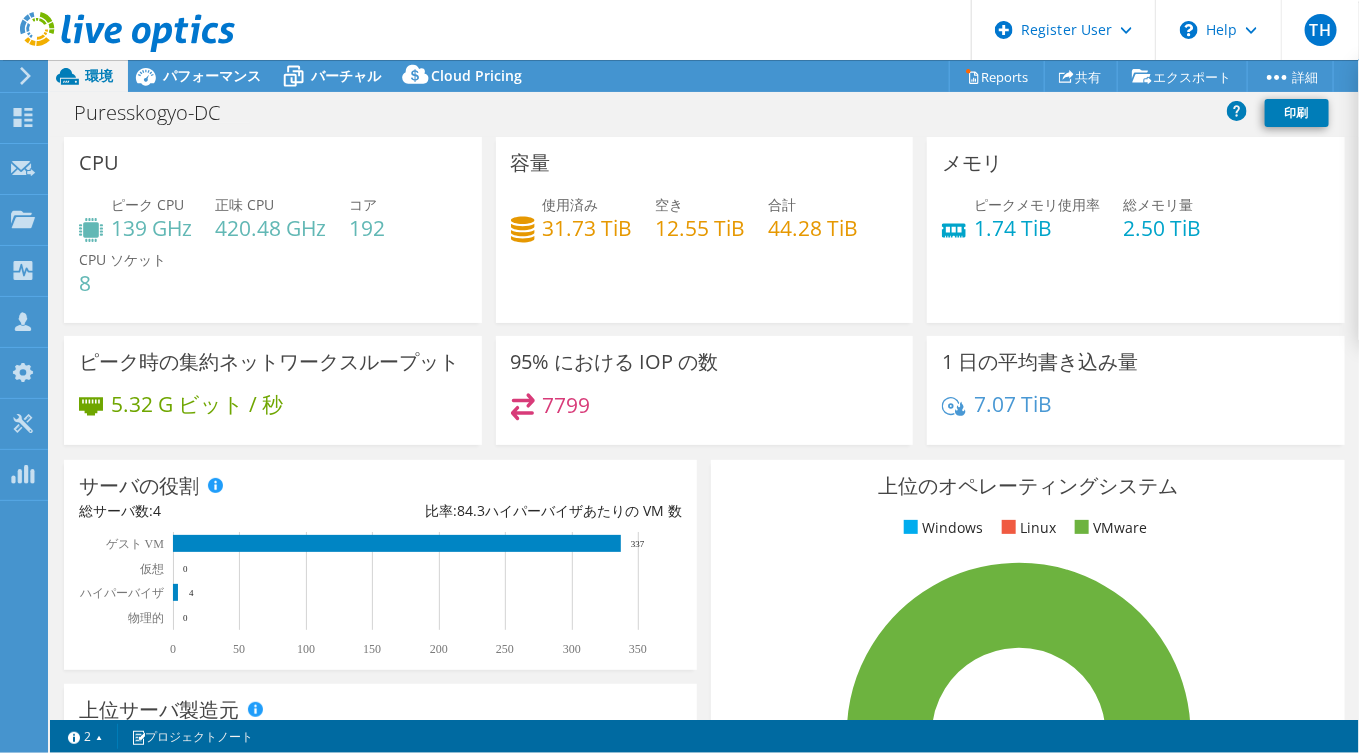 click on "Dell ユーザー
[NAME]
[EMAIL]
Dell
My Profile
Log Out
\n
Help
Explore Helpful Articles
Contact Support" at bounding box center (679, 30) 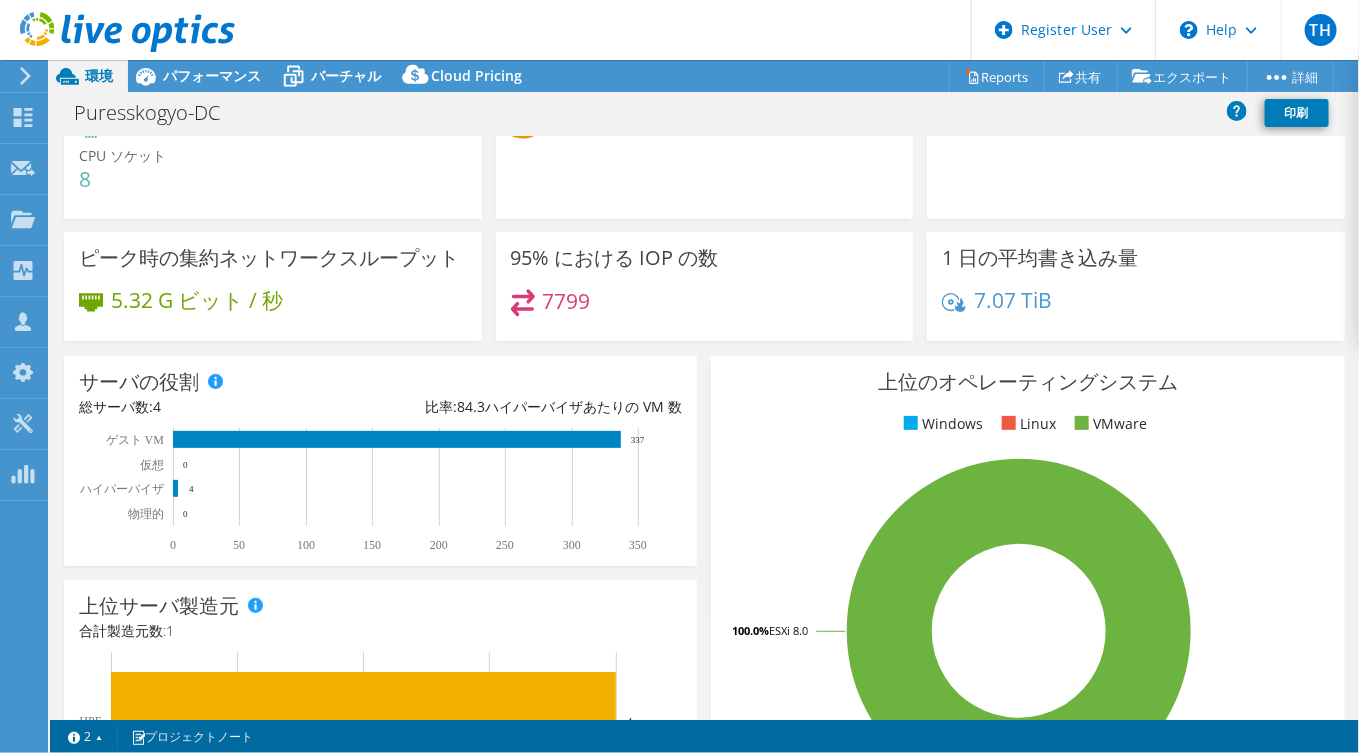 scroll, scrollTop: 0, scrollLeft: 0, axis: both 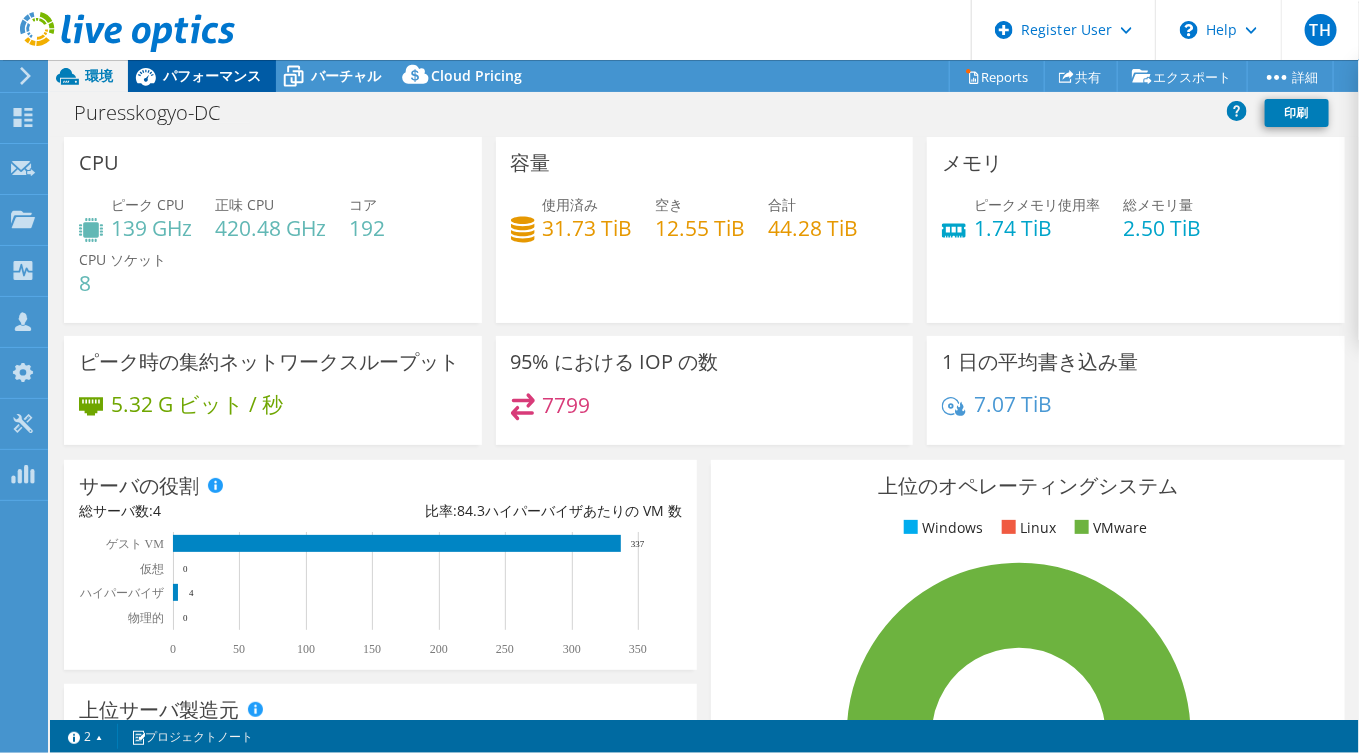 click on "パフォーマンス" at bounding box center [212, 75] 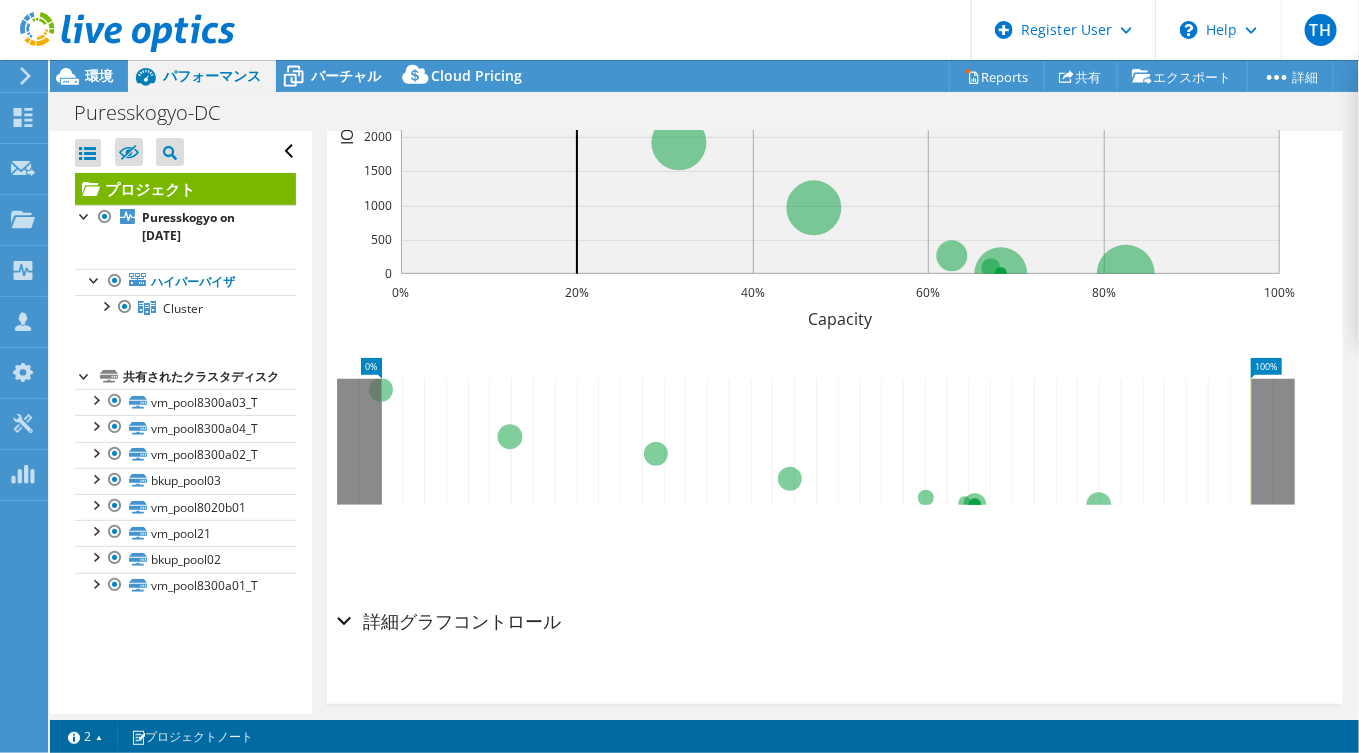 scroll, scrollTop: 459, scrollLeft: 0, axis: vertical 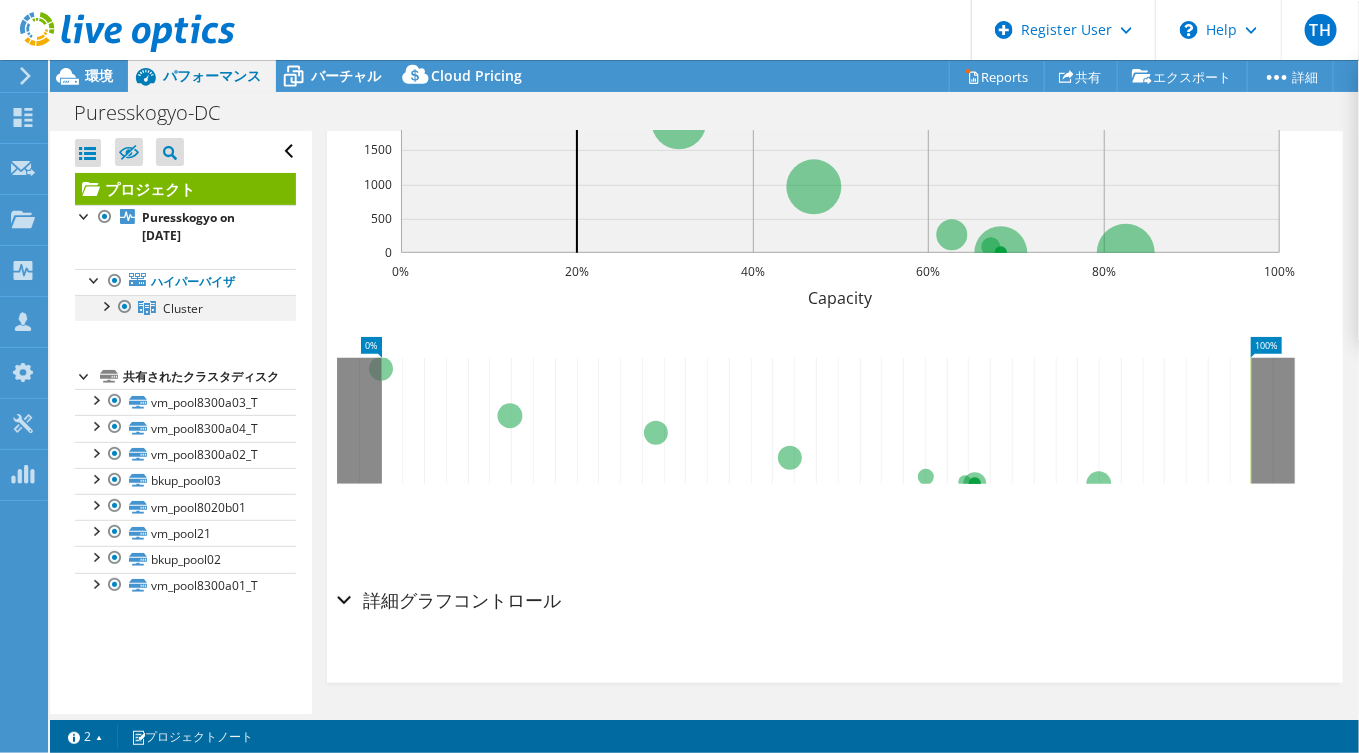 click at bounding box center [105, 305] 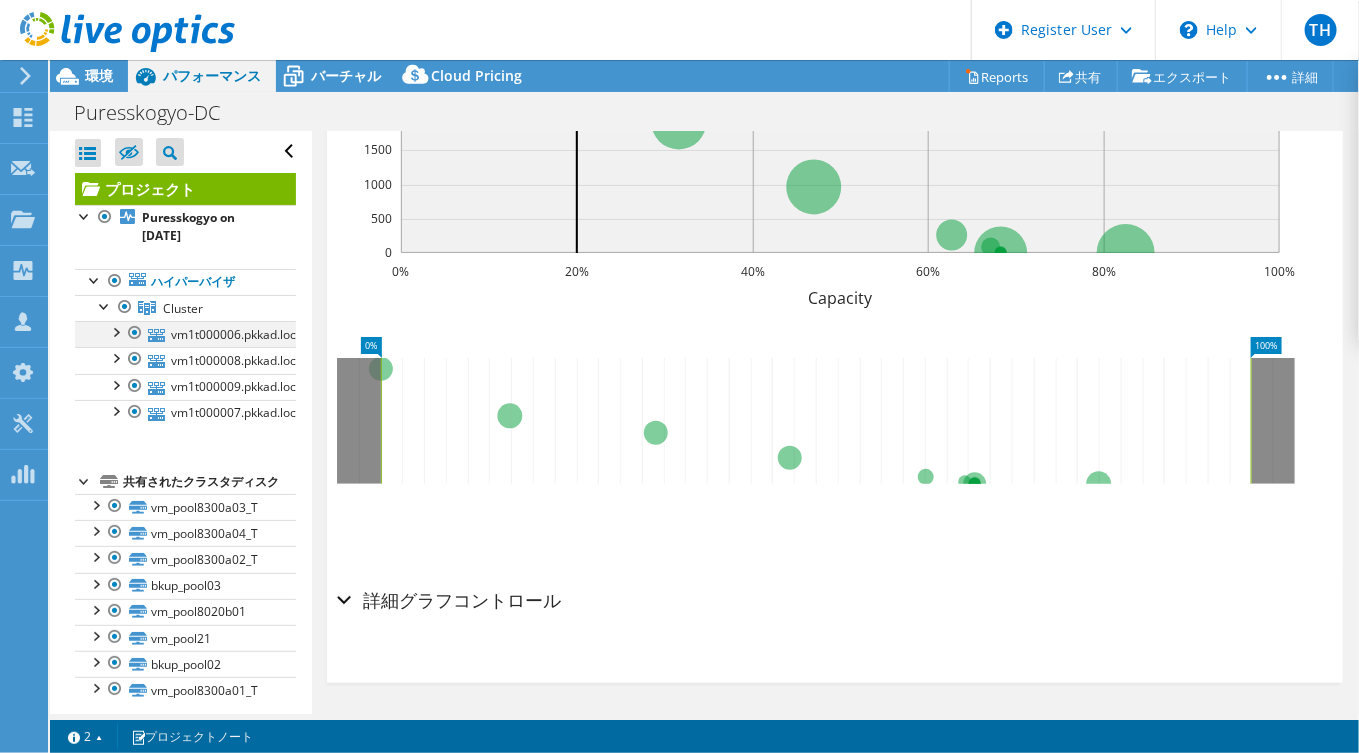 click at bounding box center (115, 331) 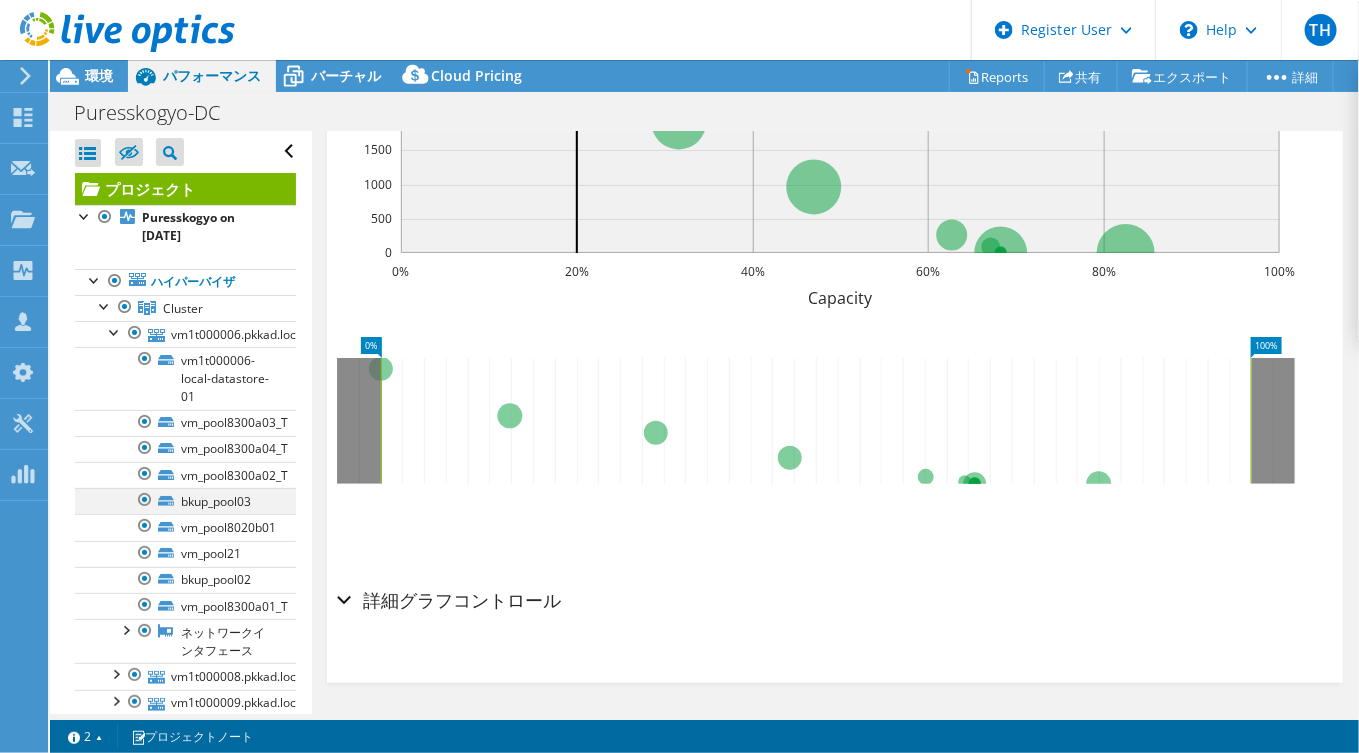 scroll, scrollTop: 336, scrollLeft: 0, axis: vertical 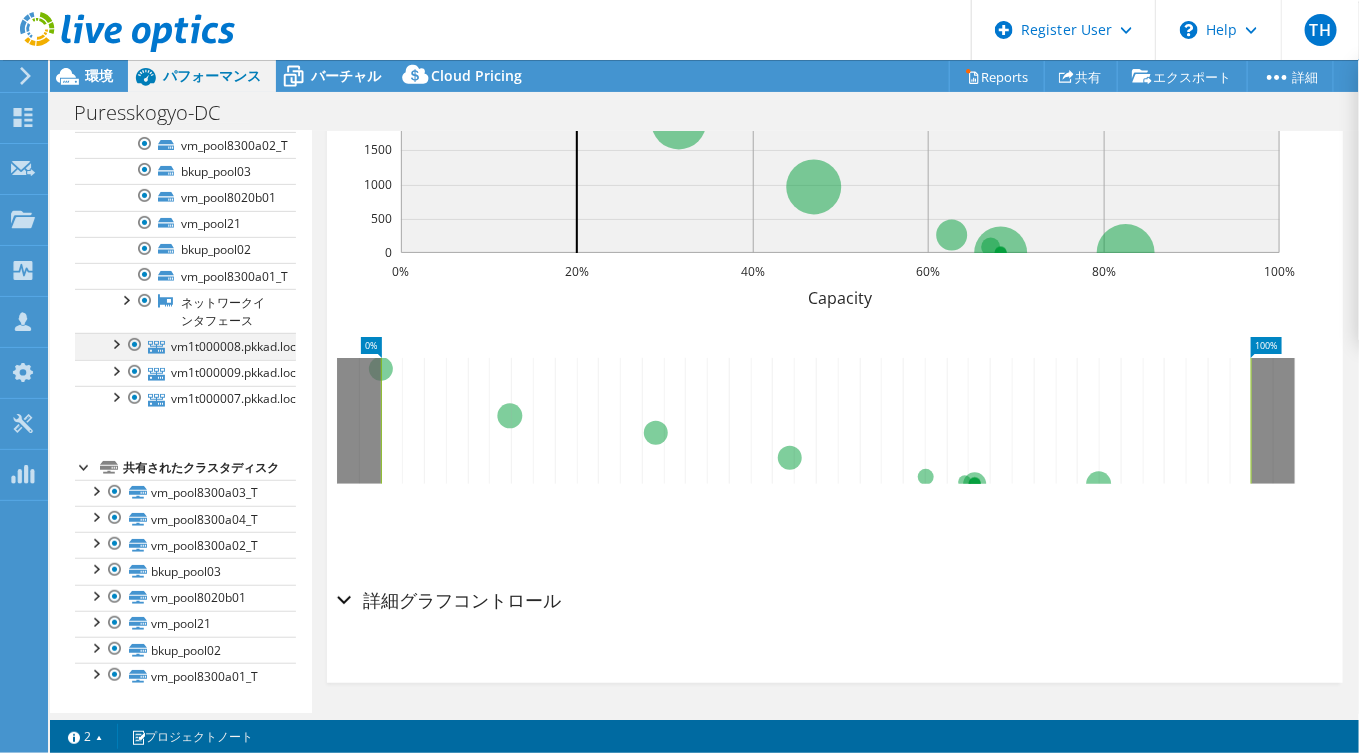 click at bounding box center [115, 343] 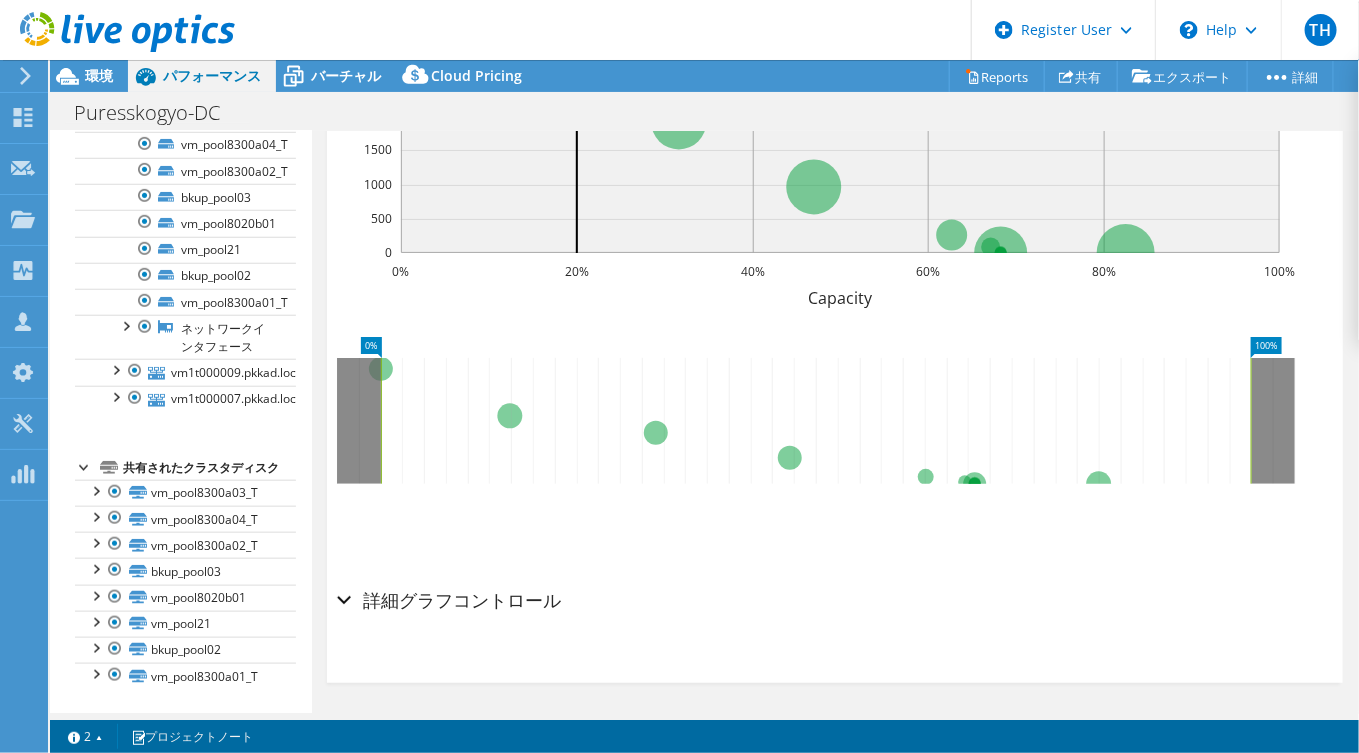 scroll, scrollTop: 656, scrollLeft: 0, axis: vertical 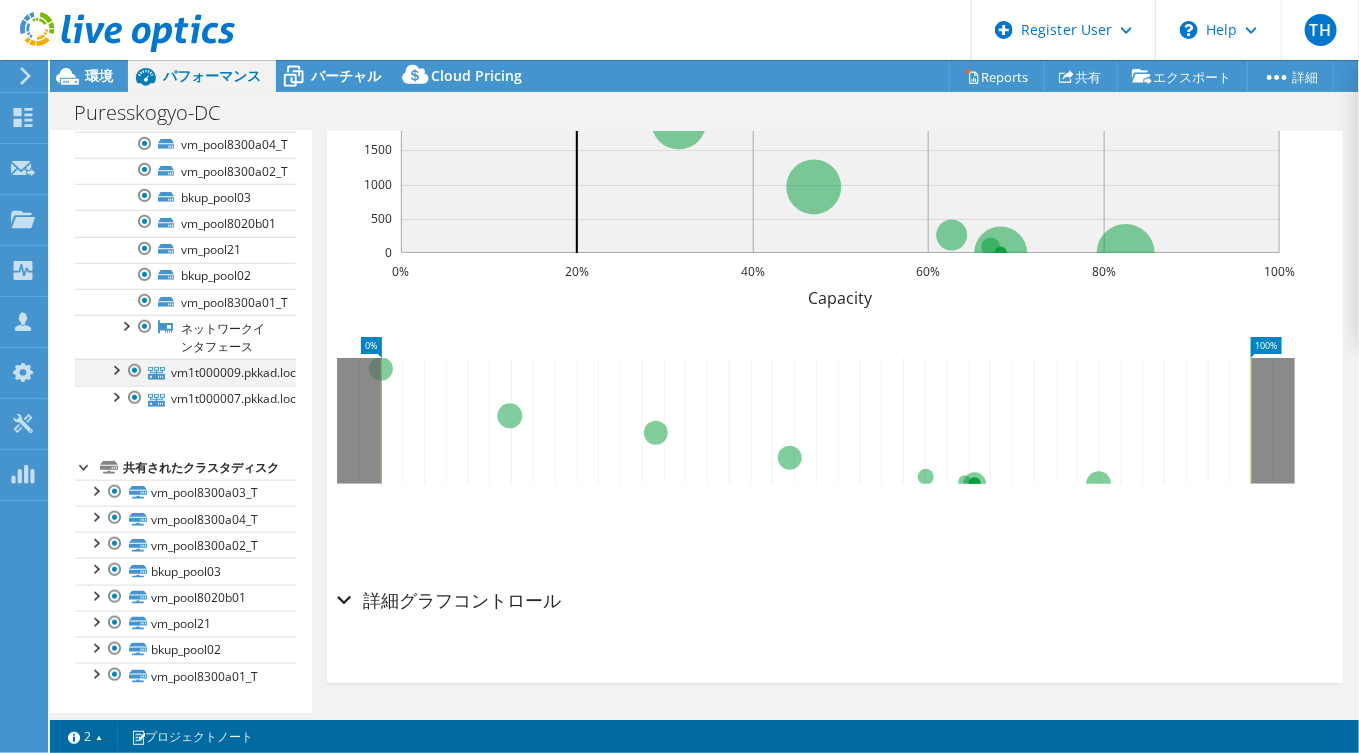 click at bounding box center (115, 369) 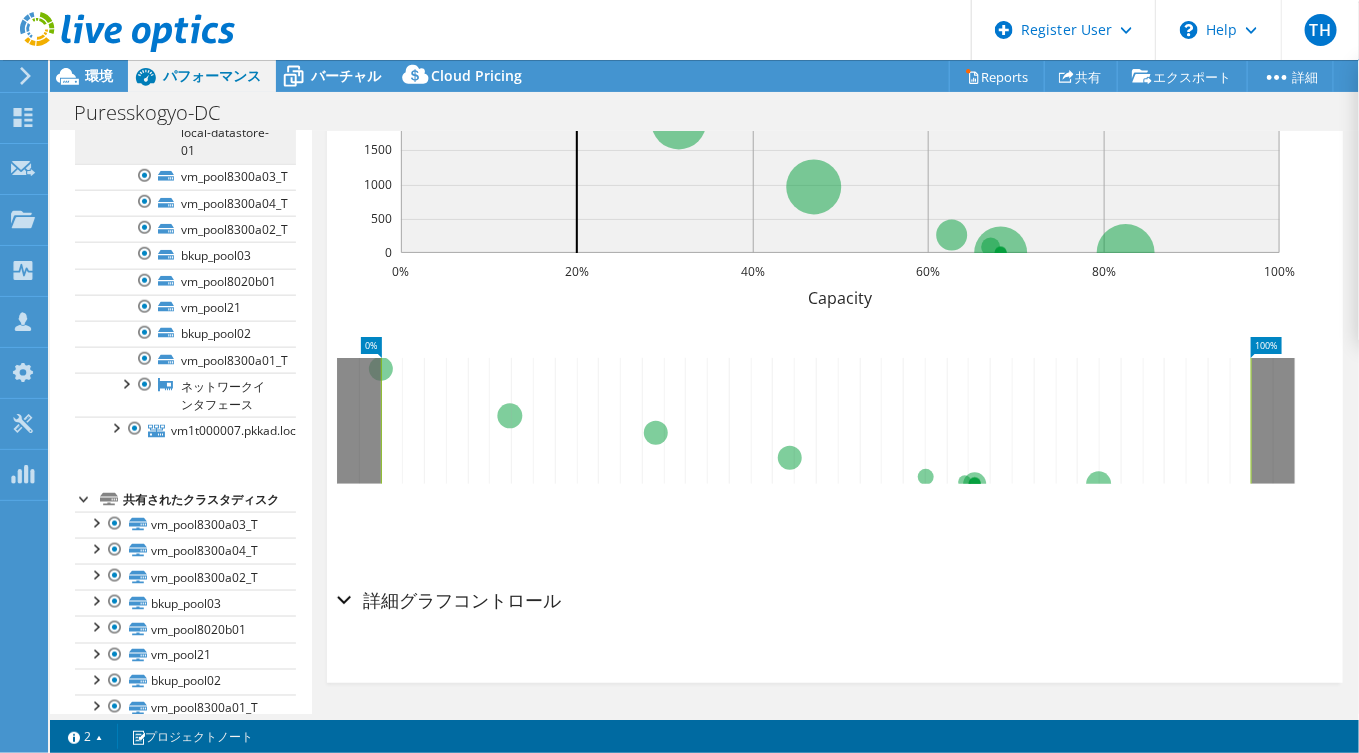 scroll, scrollTop: 994, scrollLeft: 0, axis: vertical 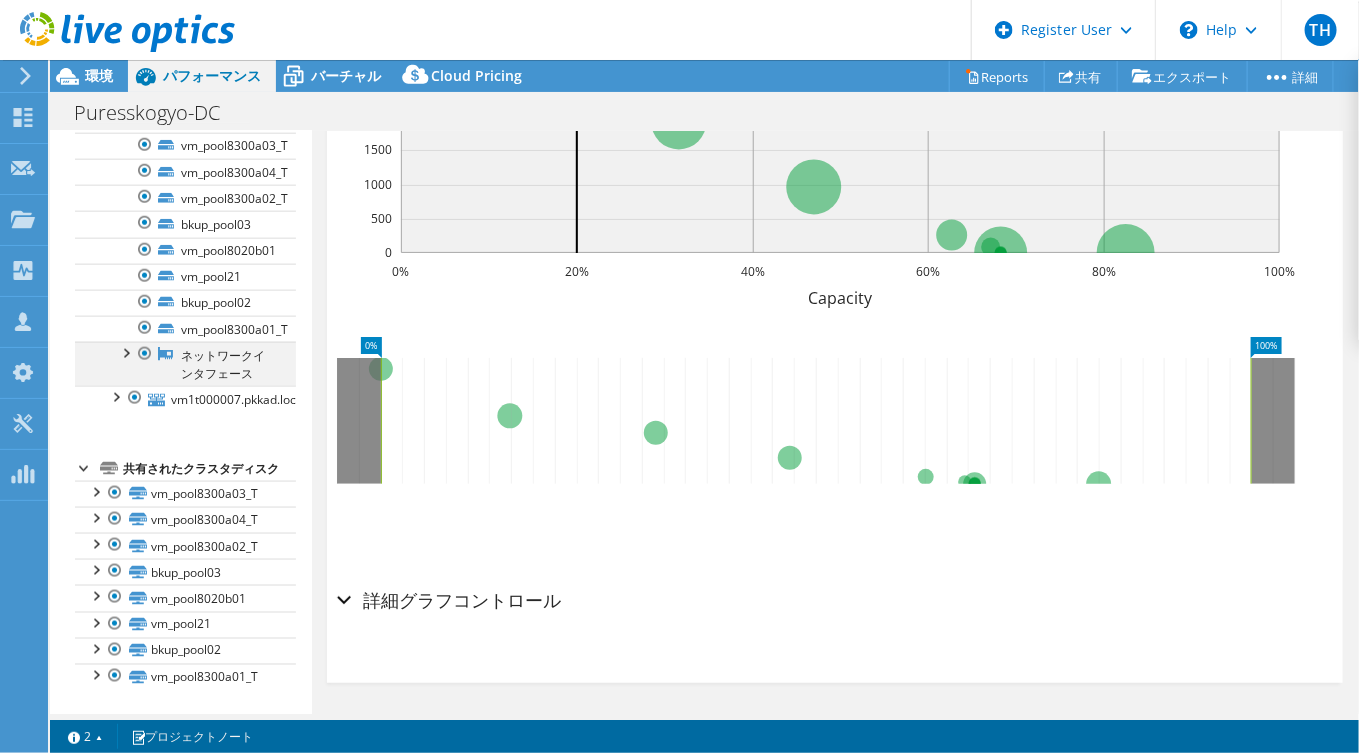 click at bounding box center [125, 352] 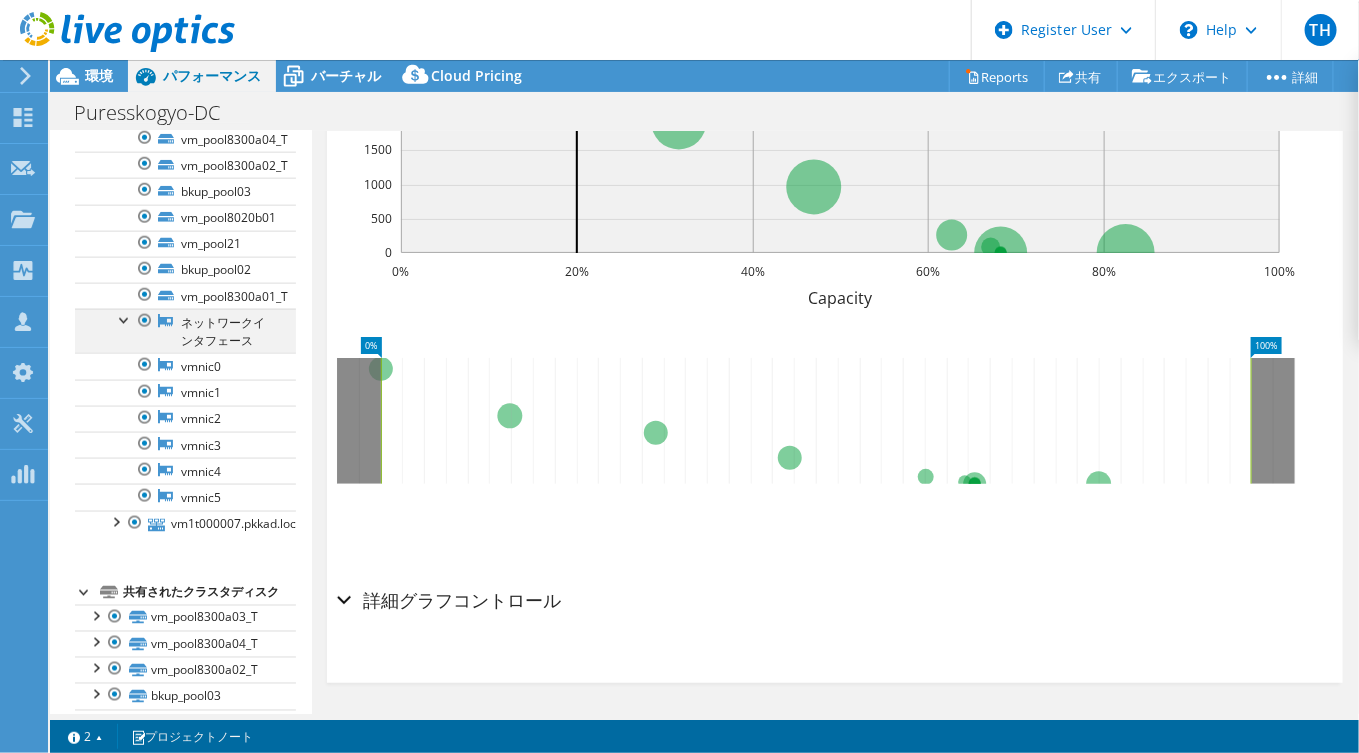 click at bounding box center [125, 319] 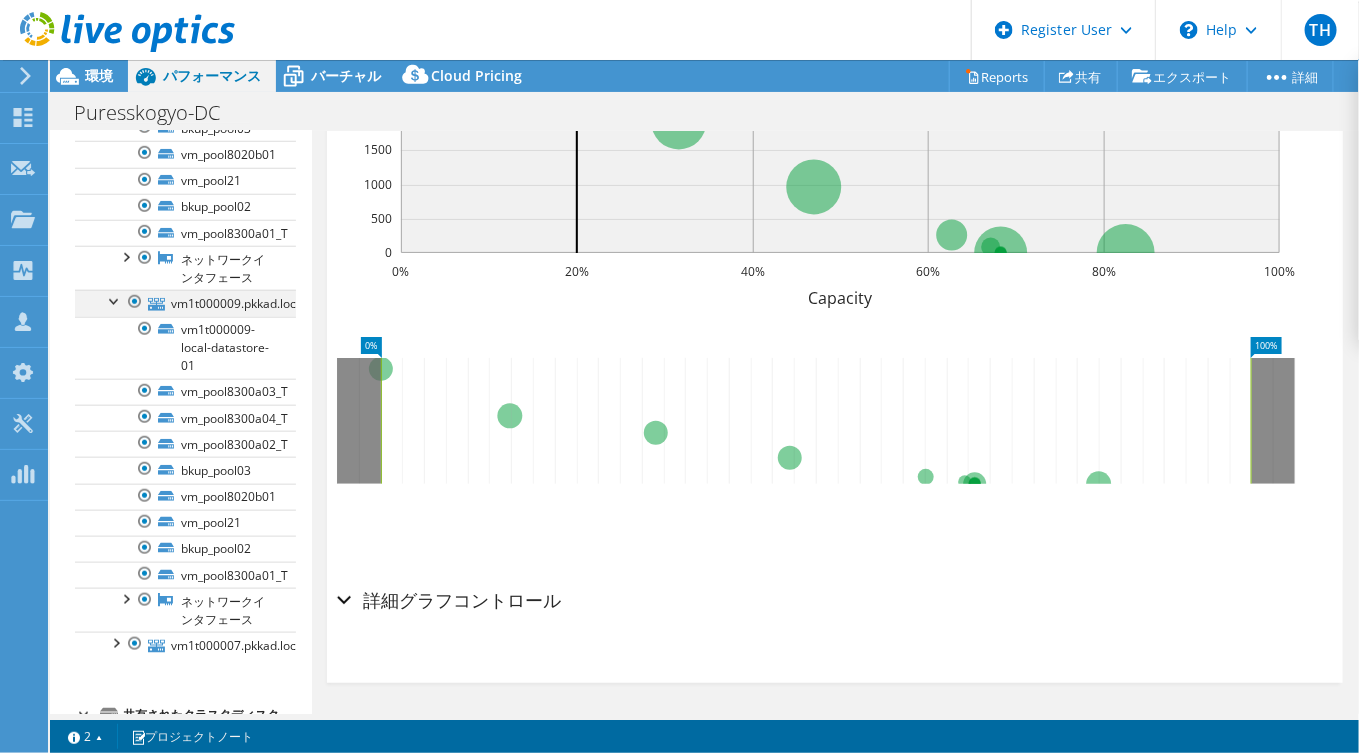 scroll, scrollTop: 674, scrollLeft: 0, axis: vertical 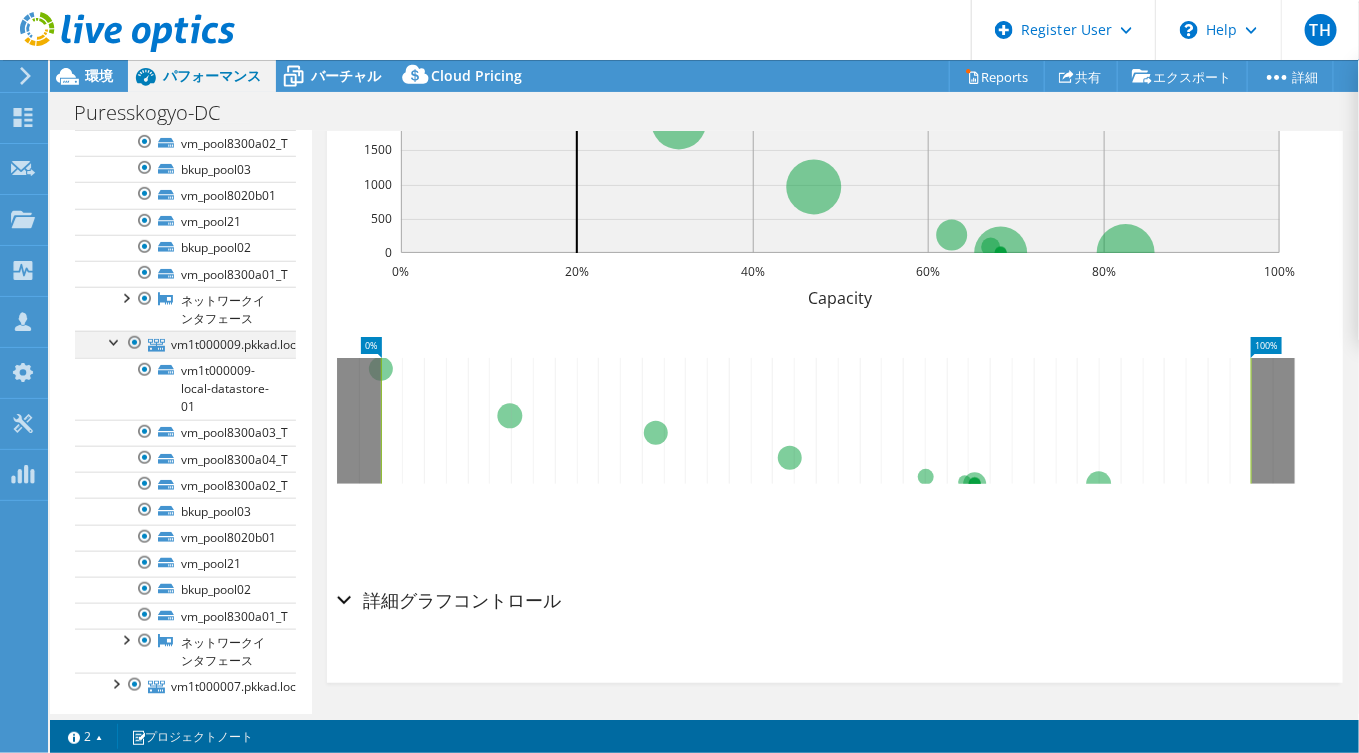 click at bounding box center (115, 341) 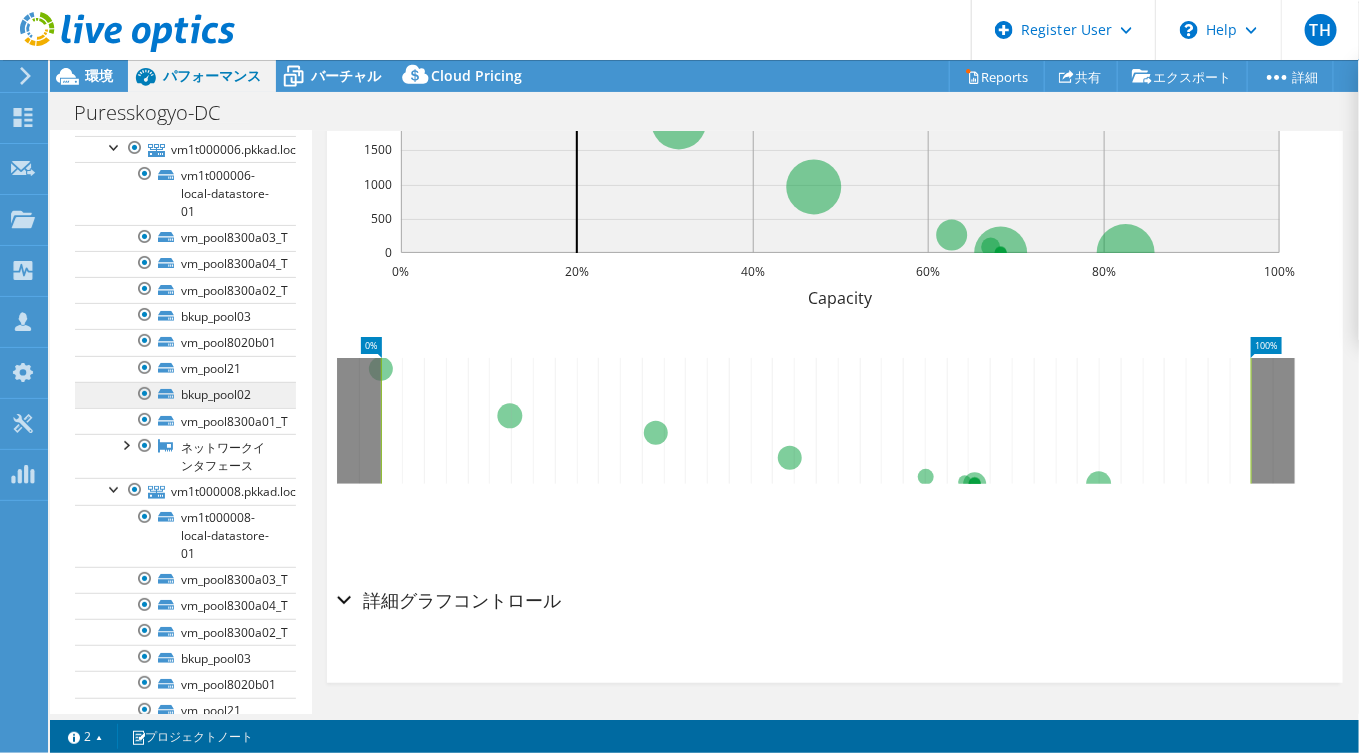 scroll, scrollTop: 505, scrollLeft: 0, axis: vertical 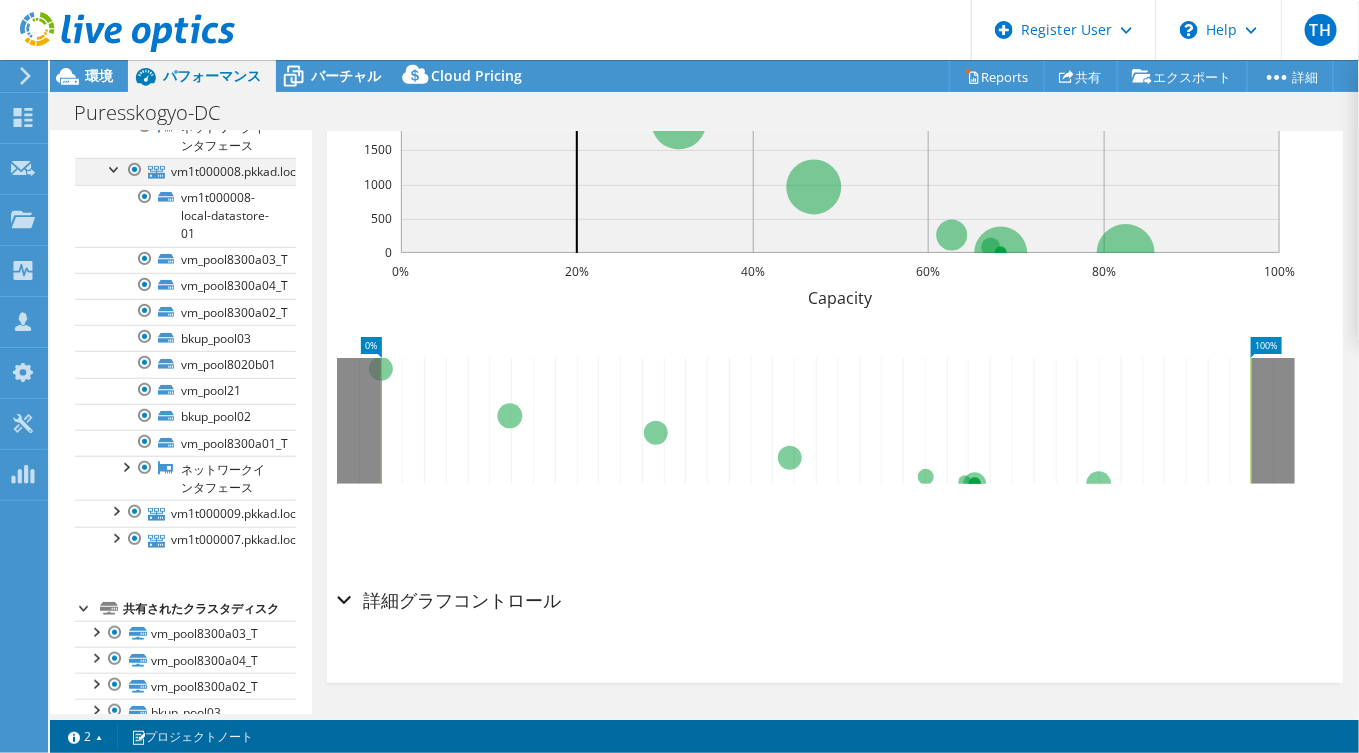 click at bounding box center [115, 168] 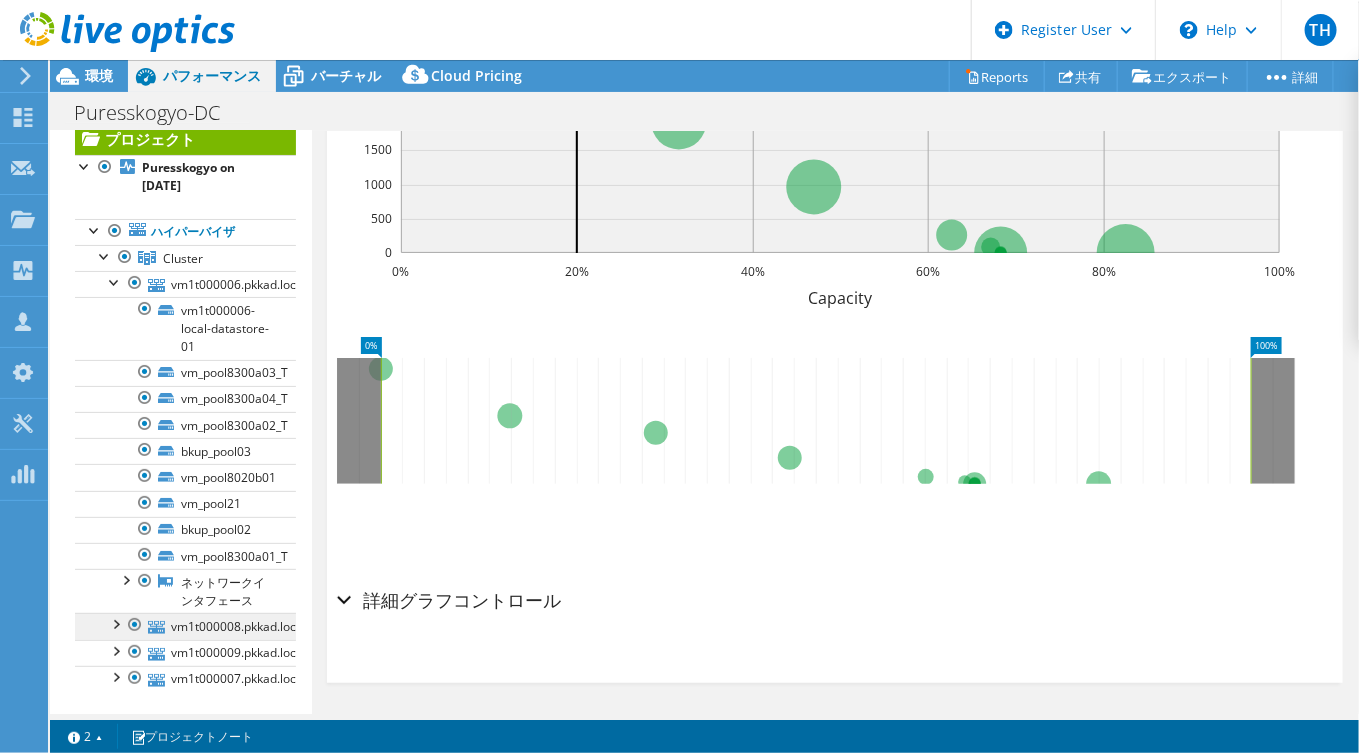 scroll, scrollTop: 0, scrollLeft: 0, axis: both 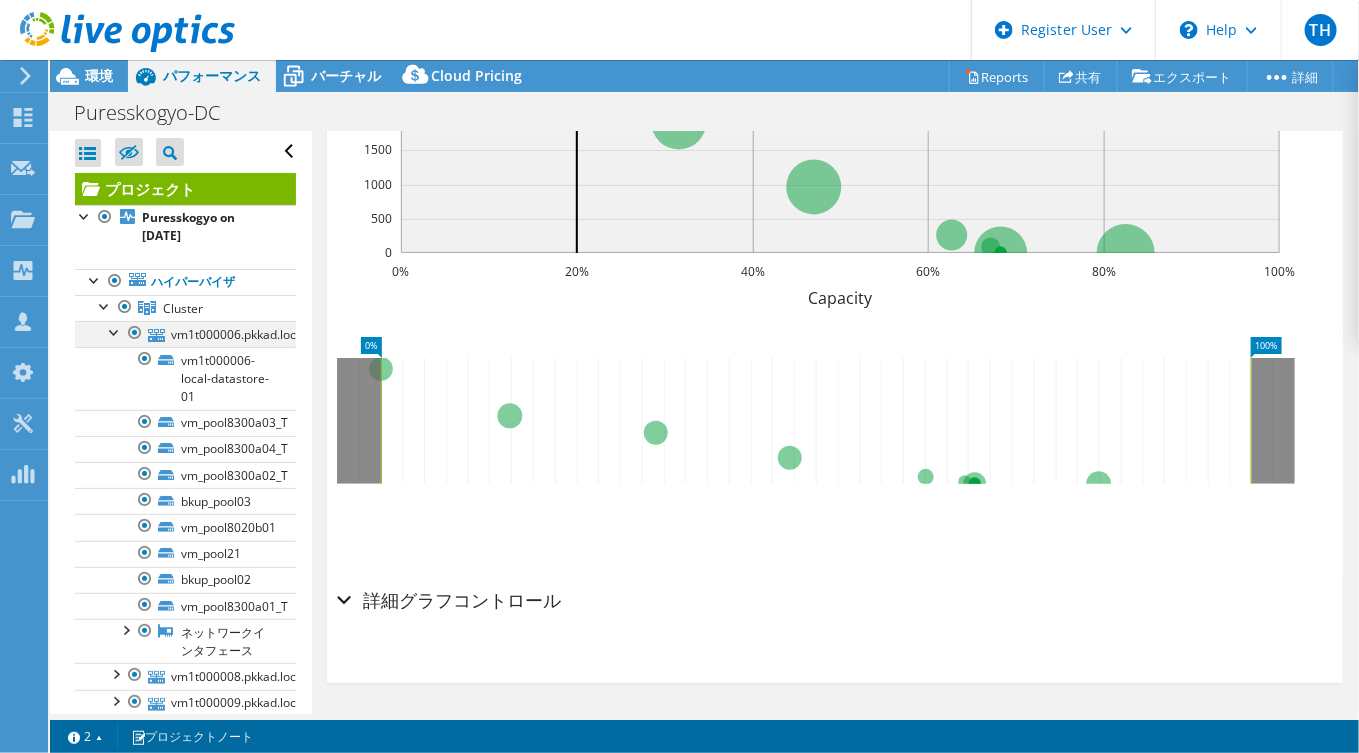 click at bounding box center (115, 331) 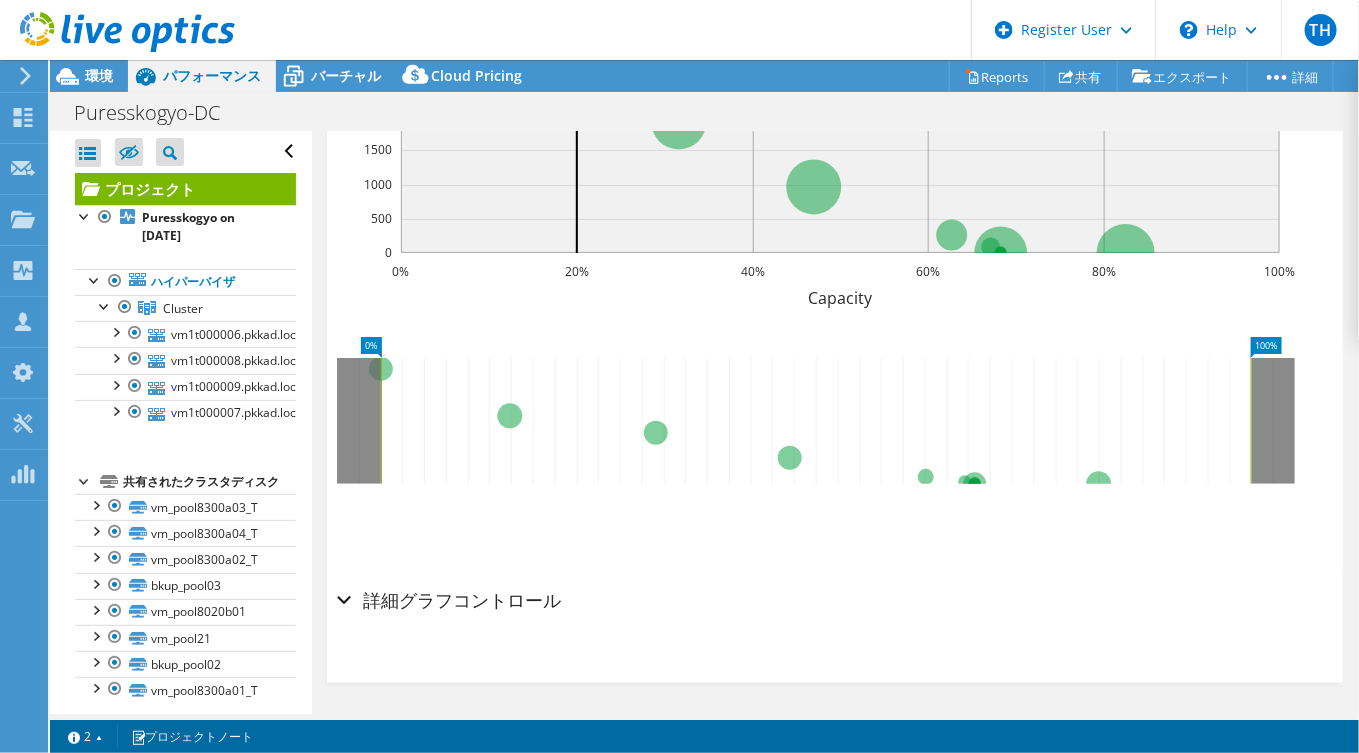 scroll, scrollTop: 6, scrollLeft: 0, axis: vertical 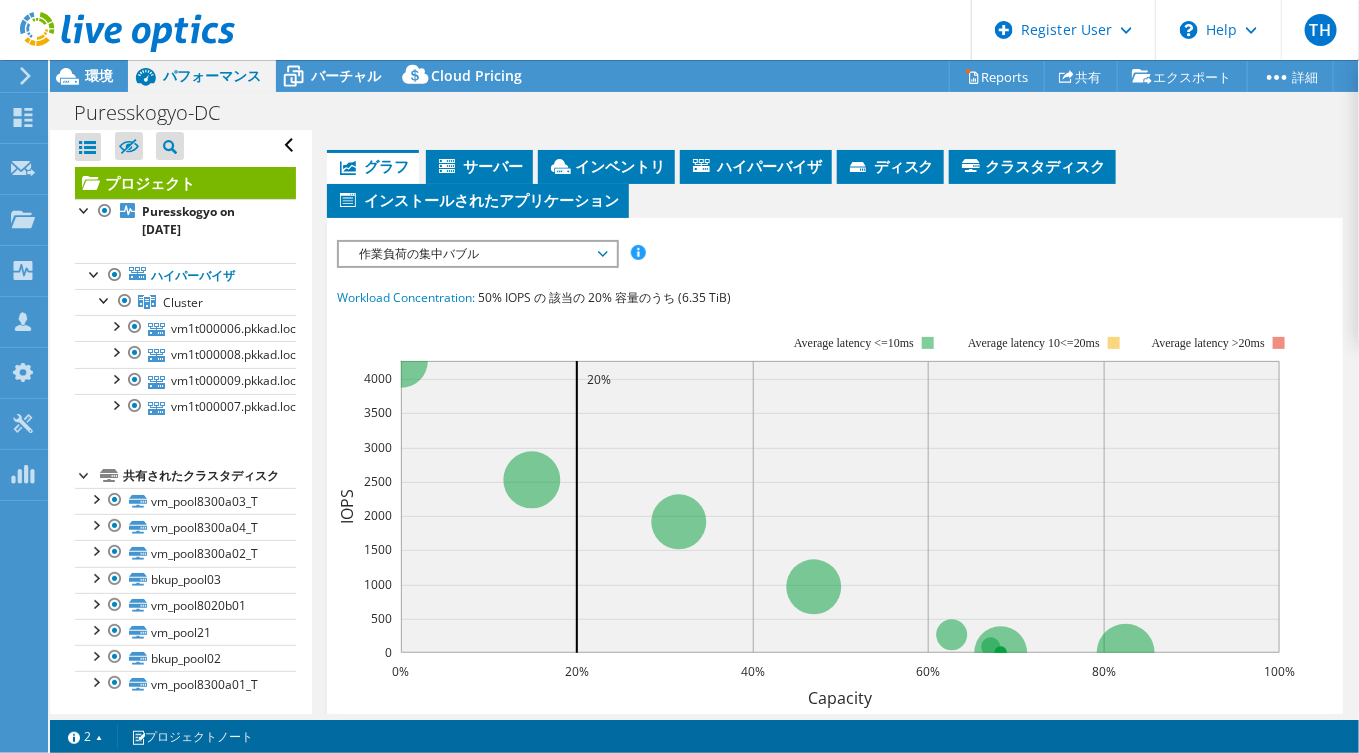 click on "IOPS
ディスクスループット
IO サイズ
レイテンシ
キュー深度
CPU の割合
メモリ
ページフォールト
参加
ネットワークスループット
上位サーバ（ページフォールトが多い順）
作業負荷の集中ライン
作業負荷の集中バブル すべて" at bounding box center (835, 253) 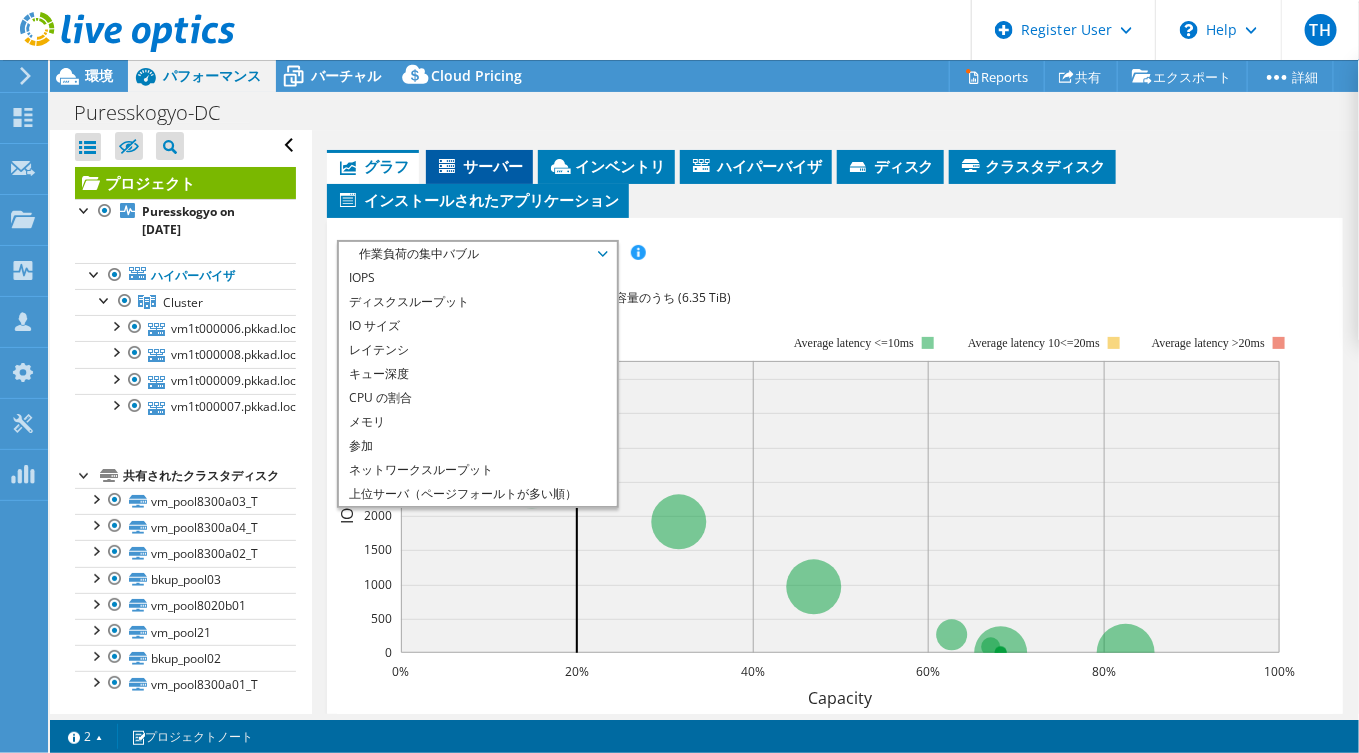 click on "サーバー" at bounding box center [479, 166] 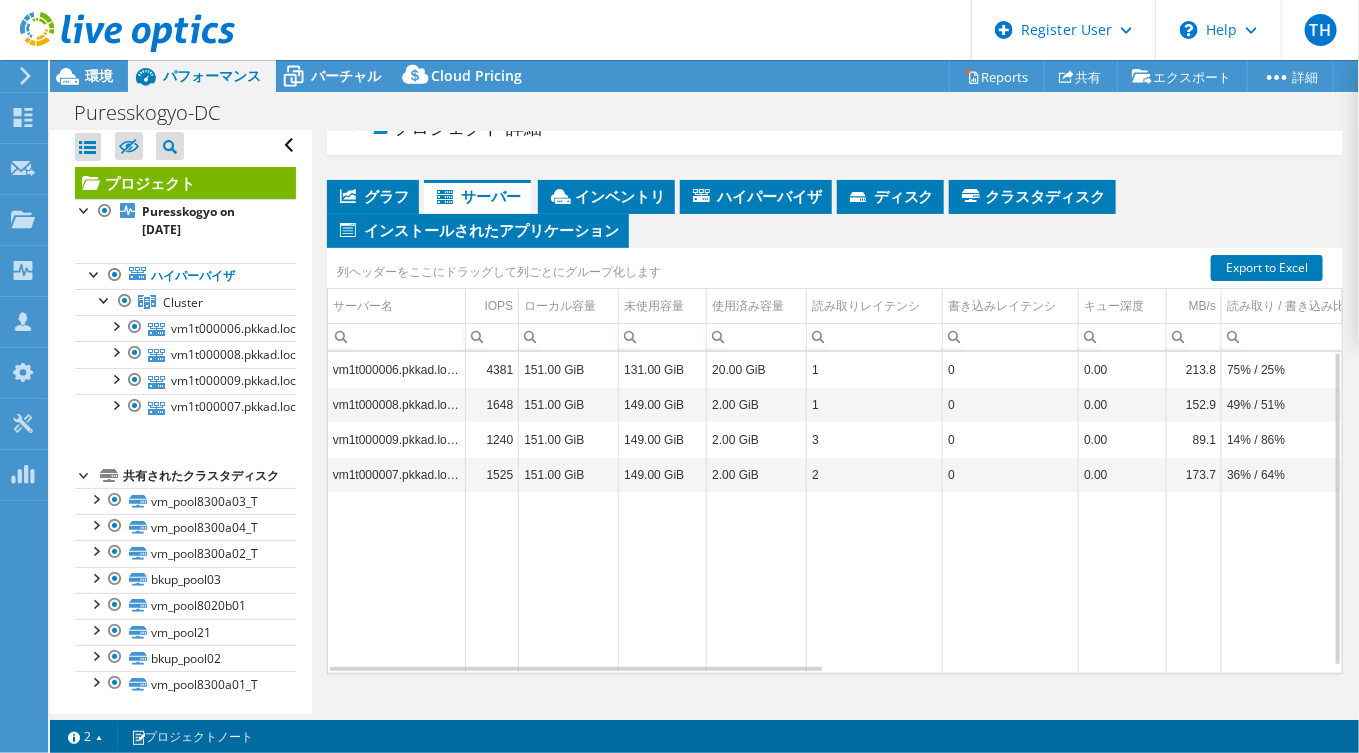 scroll, scrollTop: 0, scrollLeft: 0, axis: both 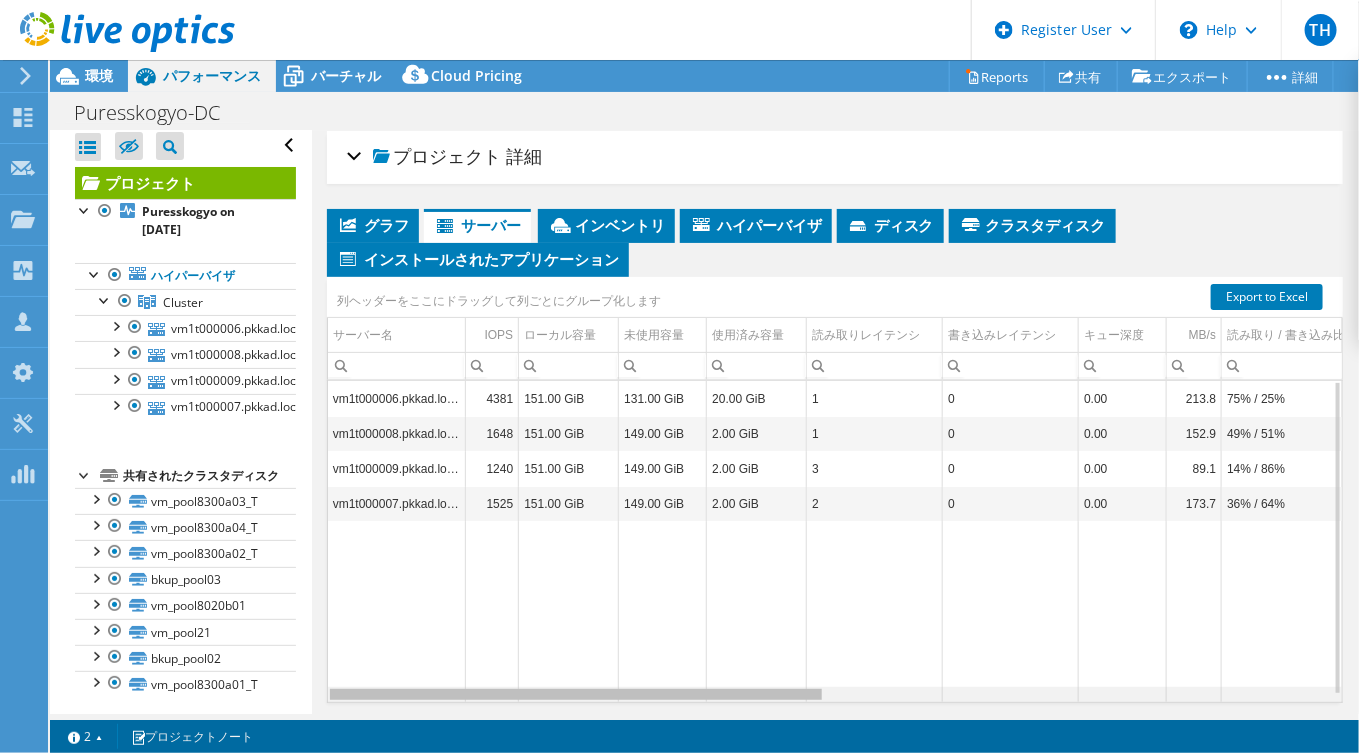 drag, startPoint x: 782, startPoint y: 693, endPoint x: 509, endPoint y: 705, distance: 273.2636 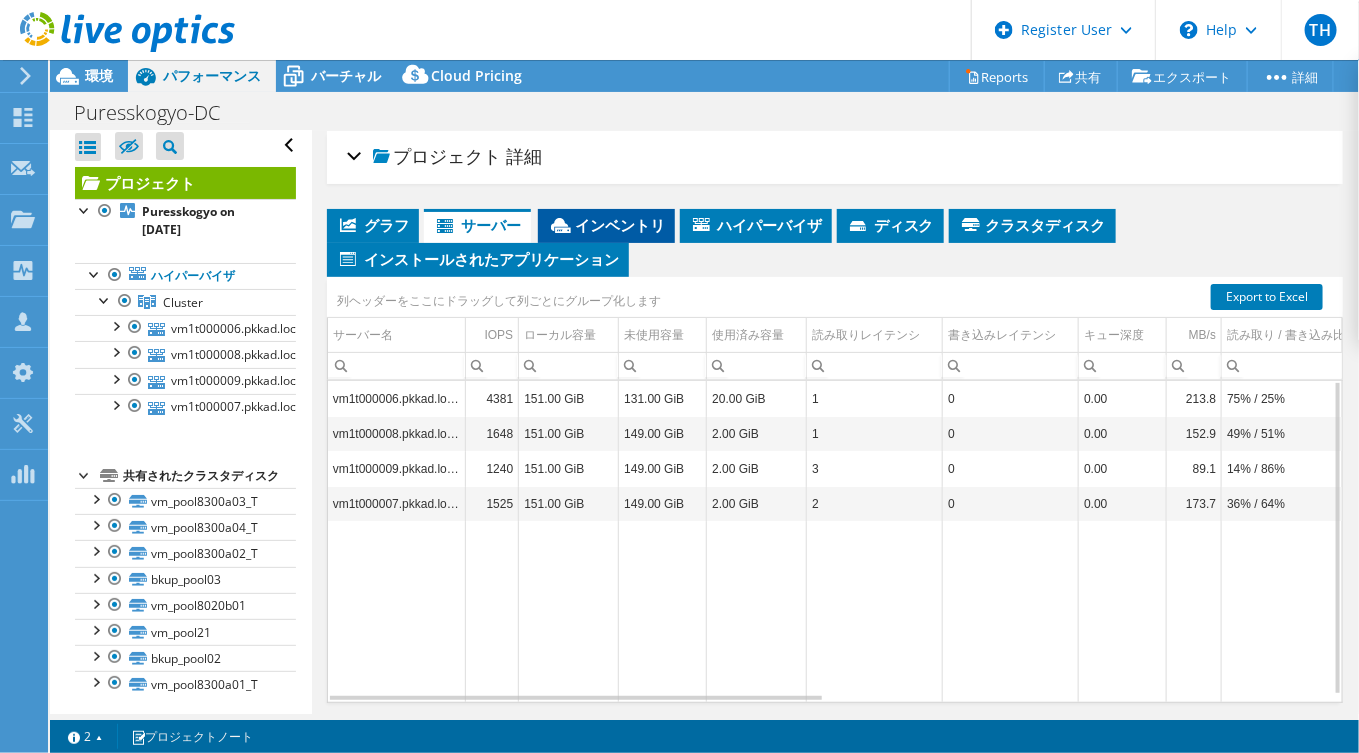 click on "インベントリ" at bounding box center [606, 225] 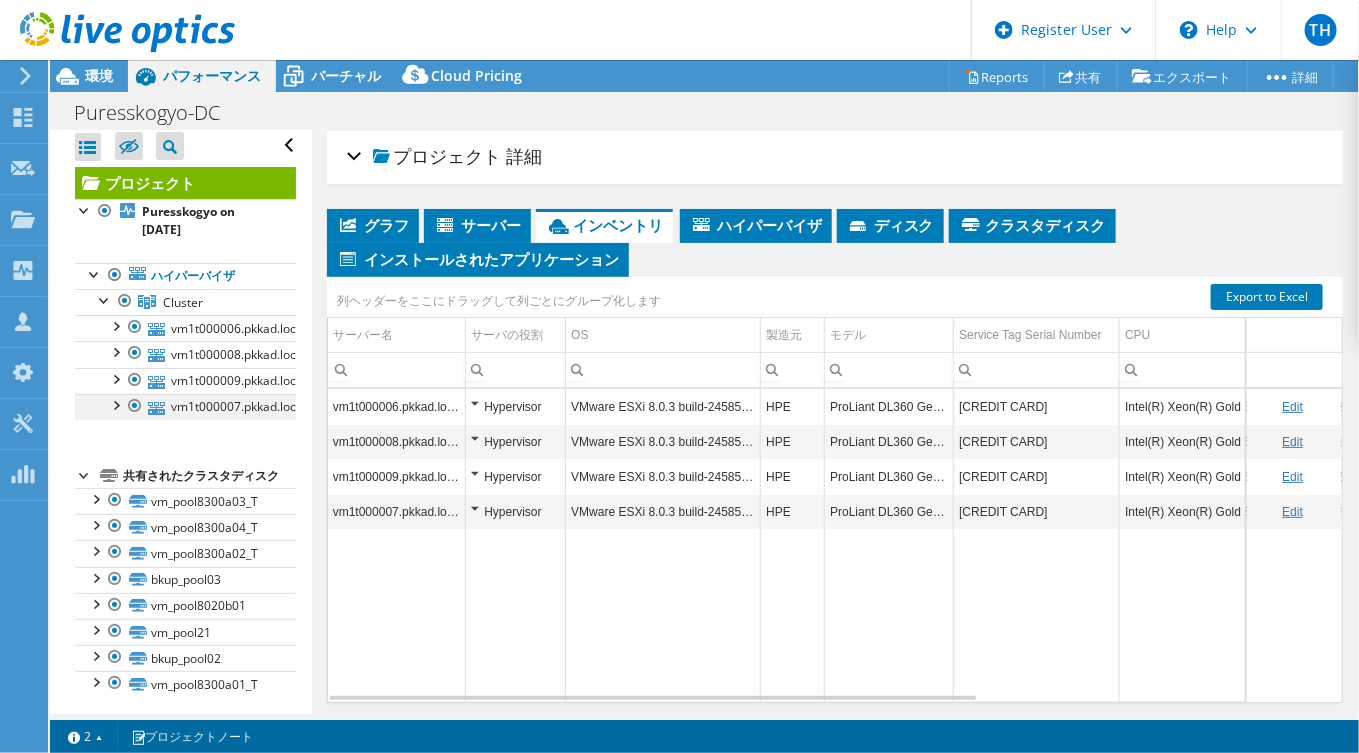 scroll, scrollTop: 0, scrollLeft: 0, axis: both 